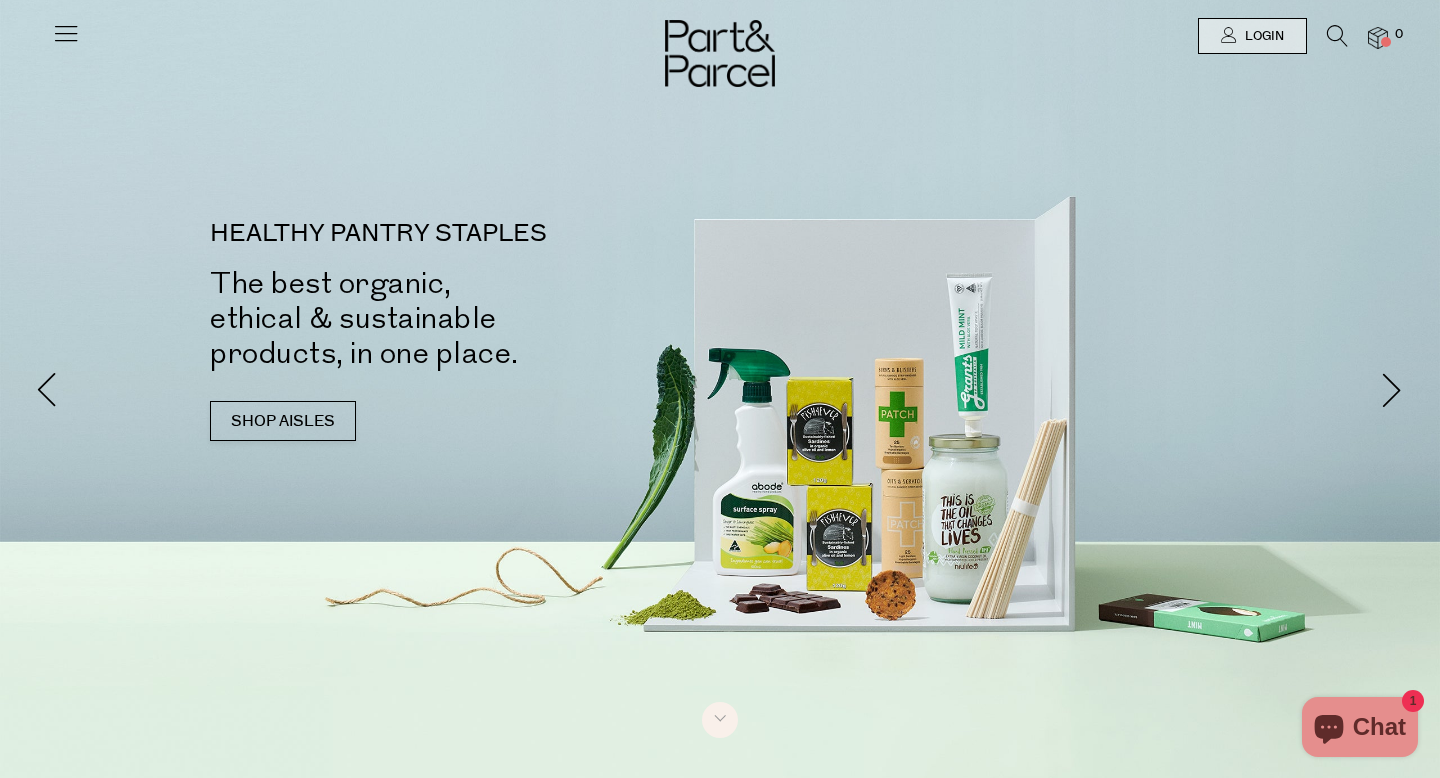 scroll, scrollTop: 0, scrollLeft: 0, axis: both 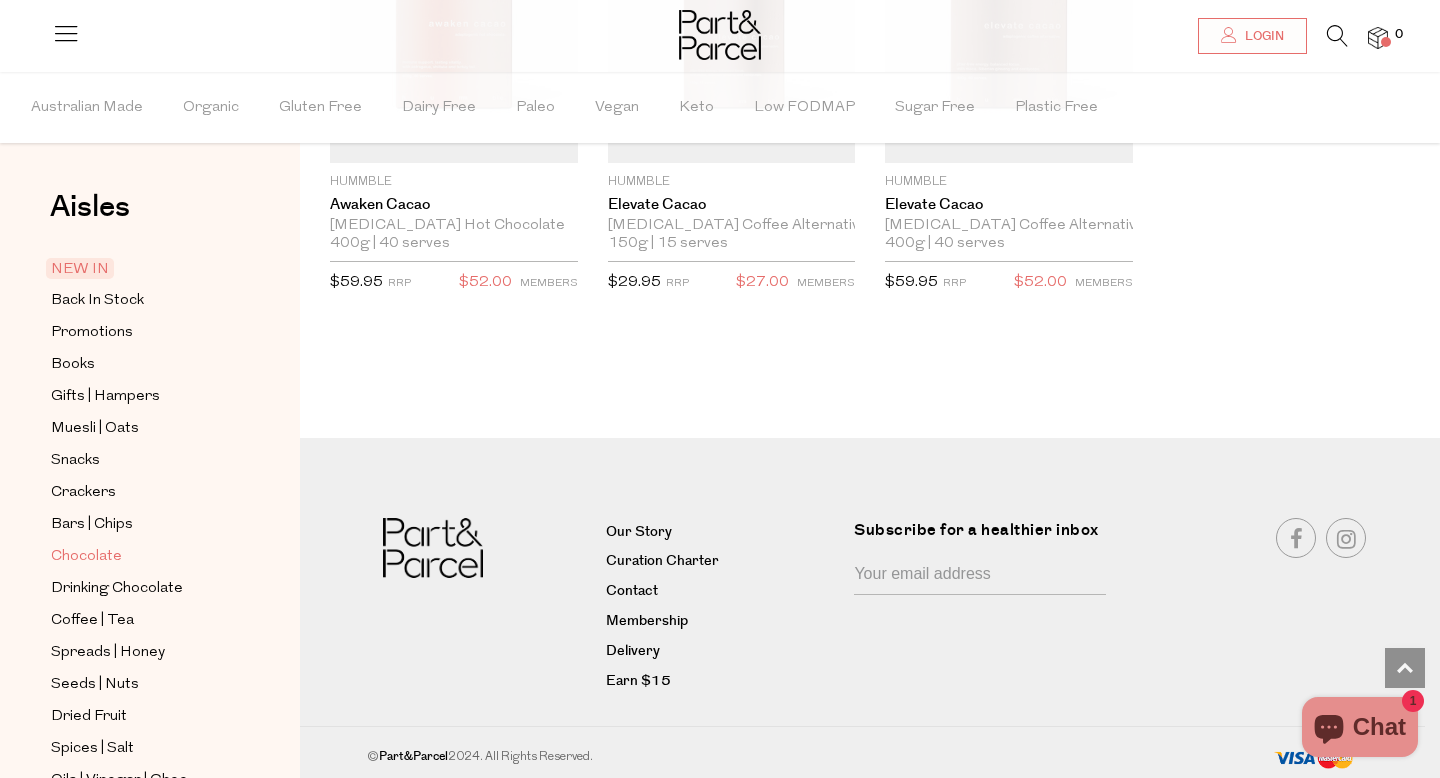 click on "Chocolate" at bounding box center [86, 557] 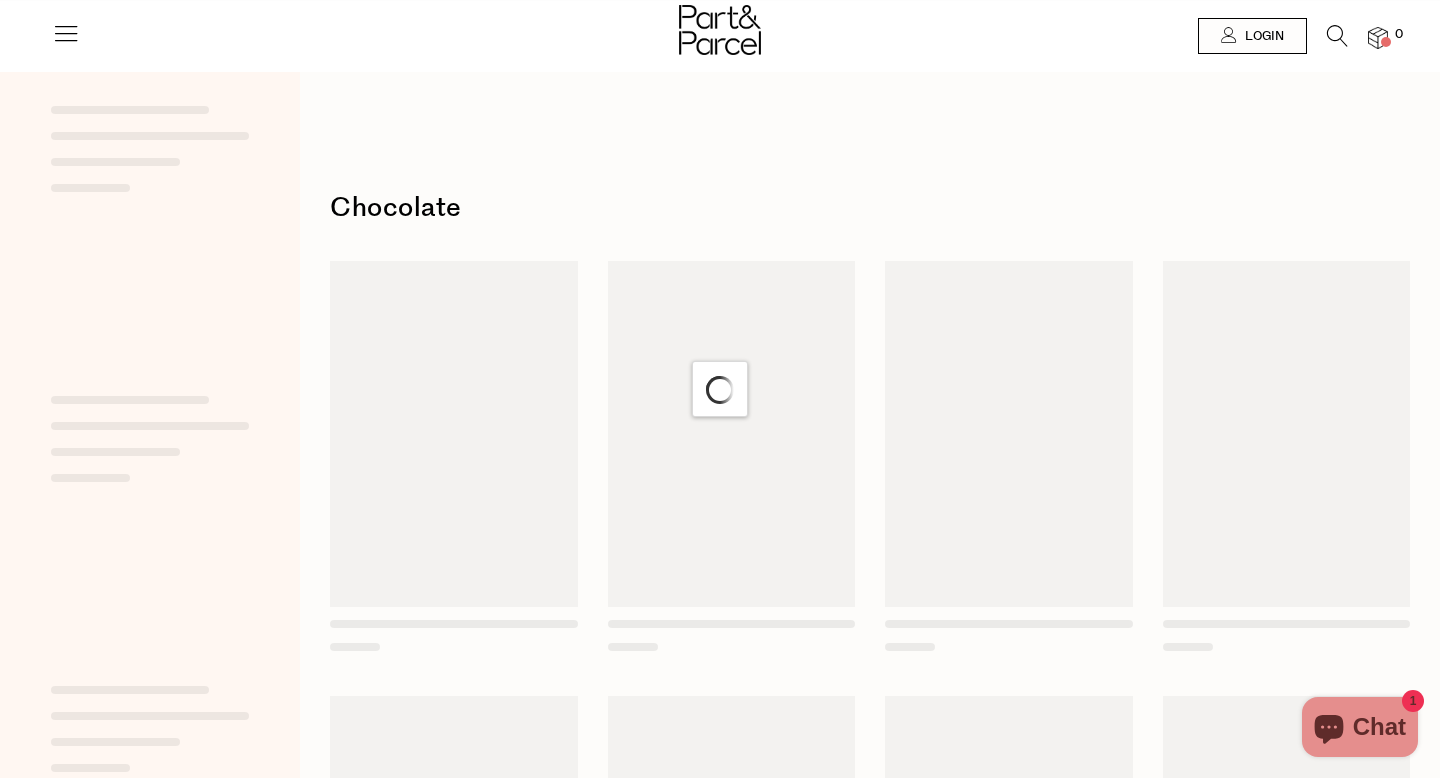 scroll, scrollTop: 0, scrollLeft: 0, axis: both 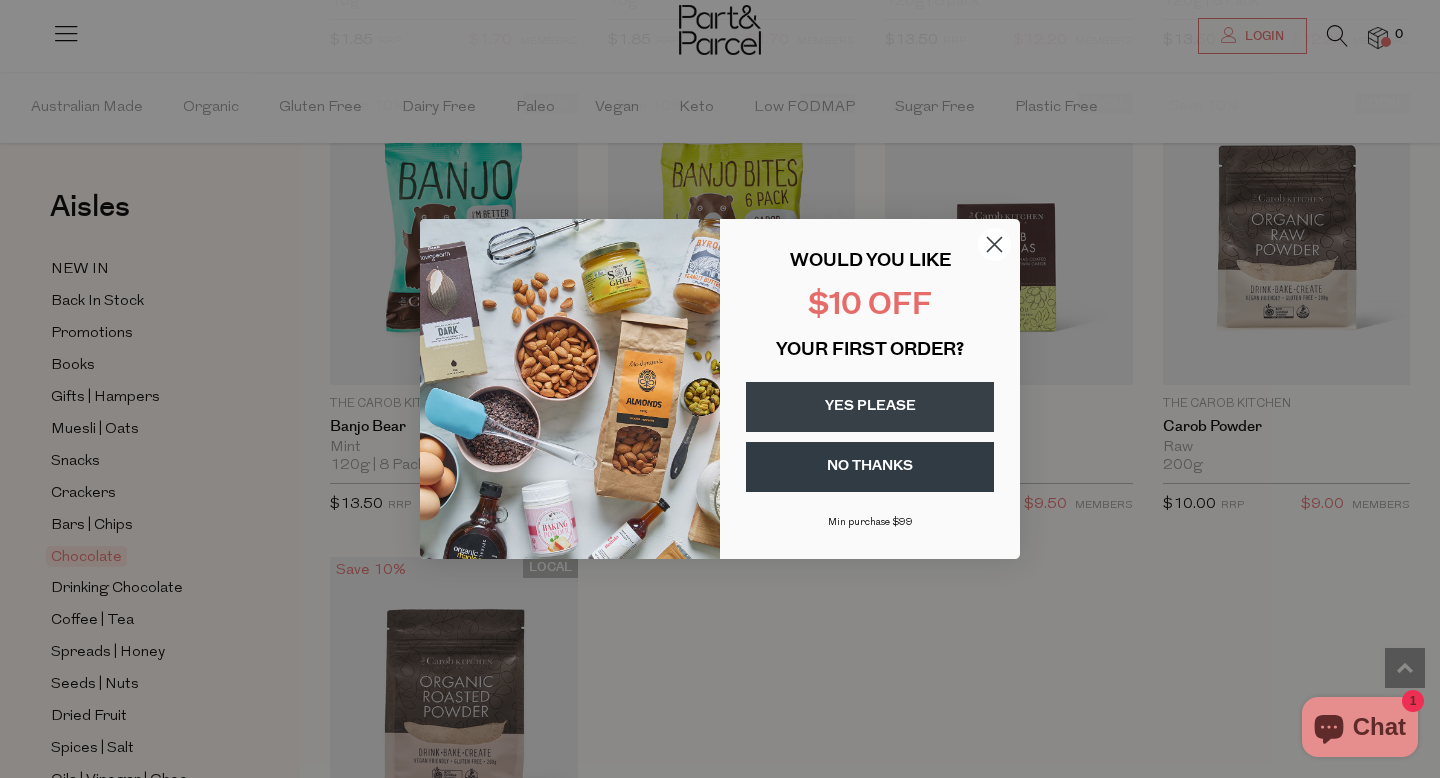 click 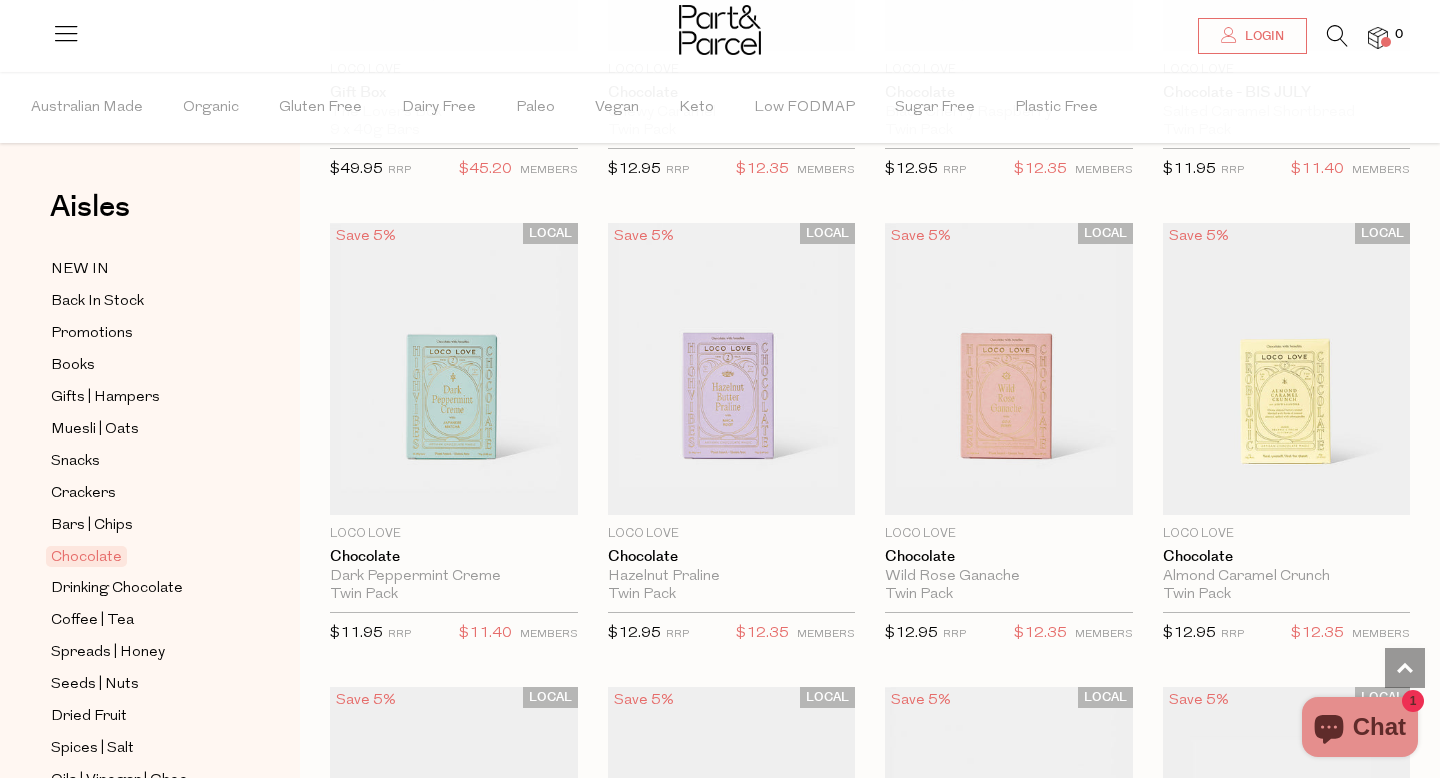 scroll, scrollTop: 480, scrollLeft: 0, axis: vertical 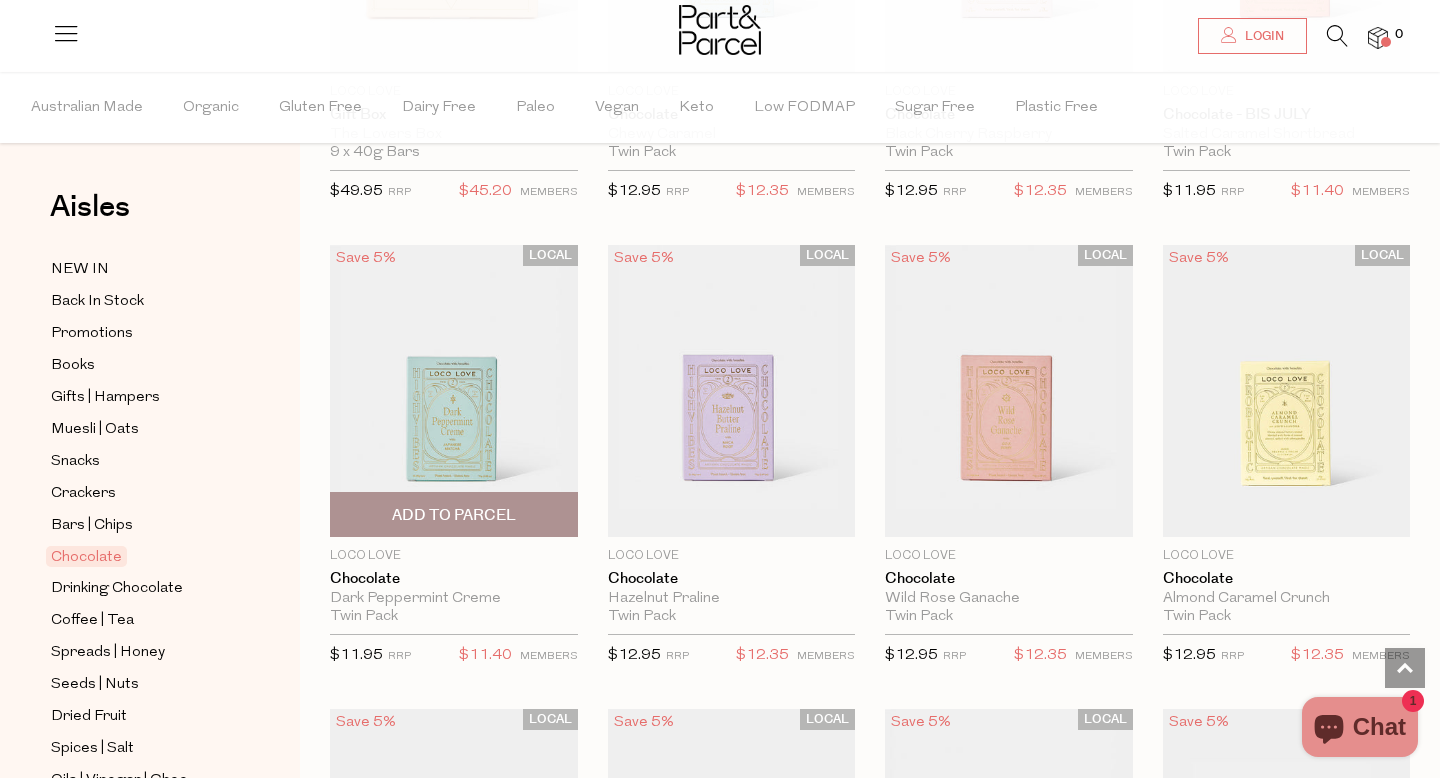 click at bounding box center (454, 391) 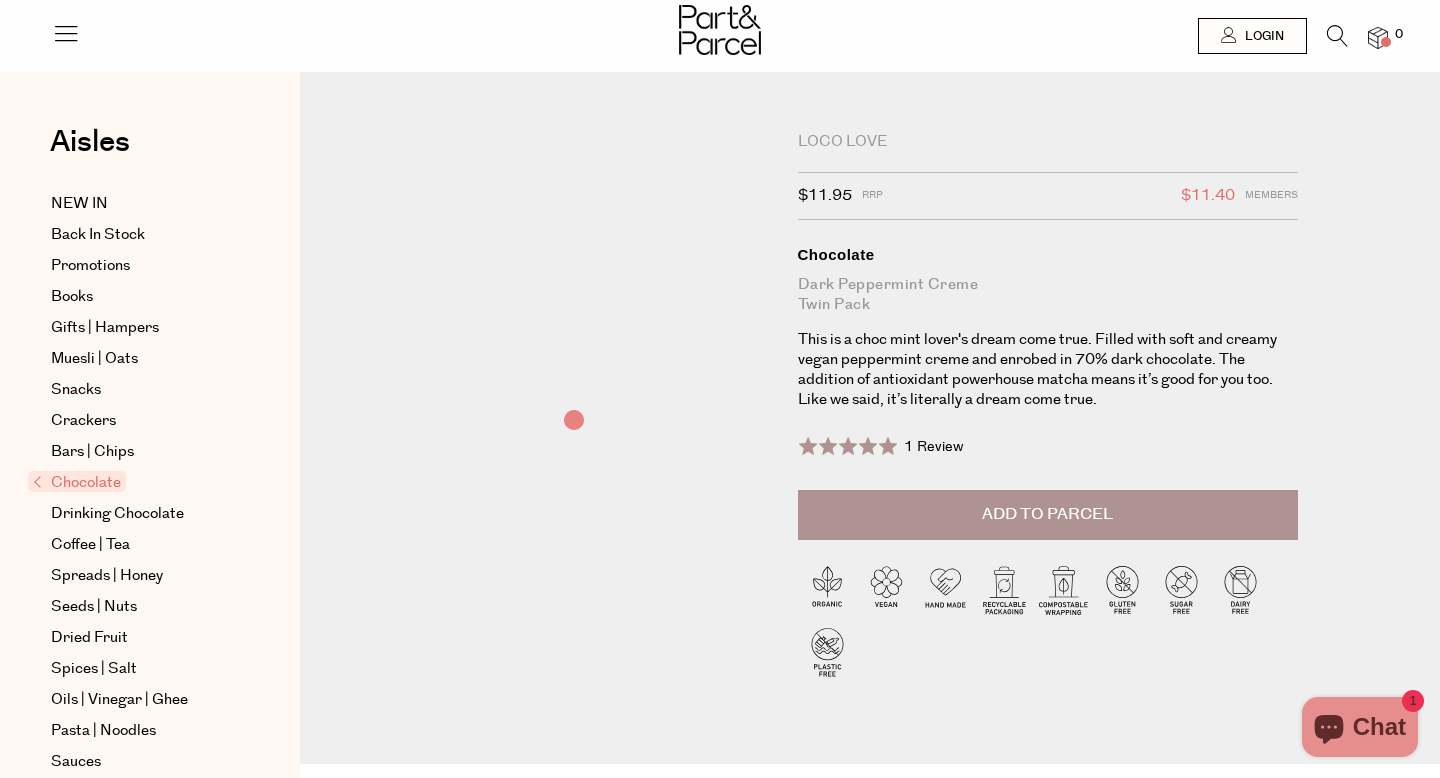 scroll, scrollTop: 0, scrollLeft: 0, axis: both 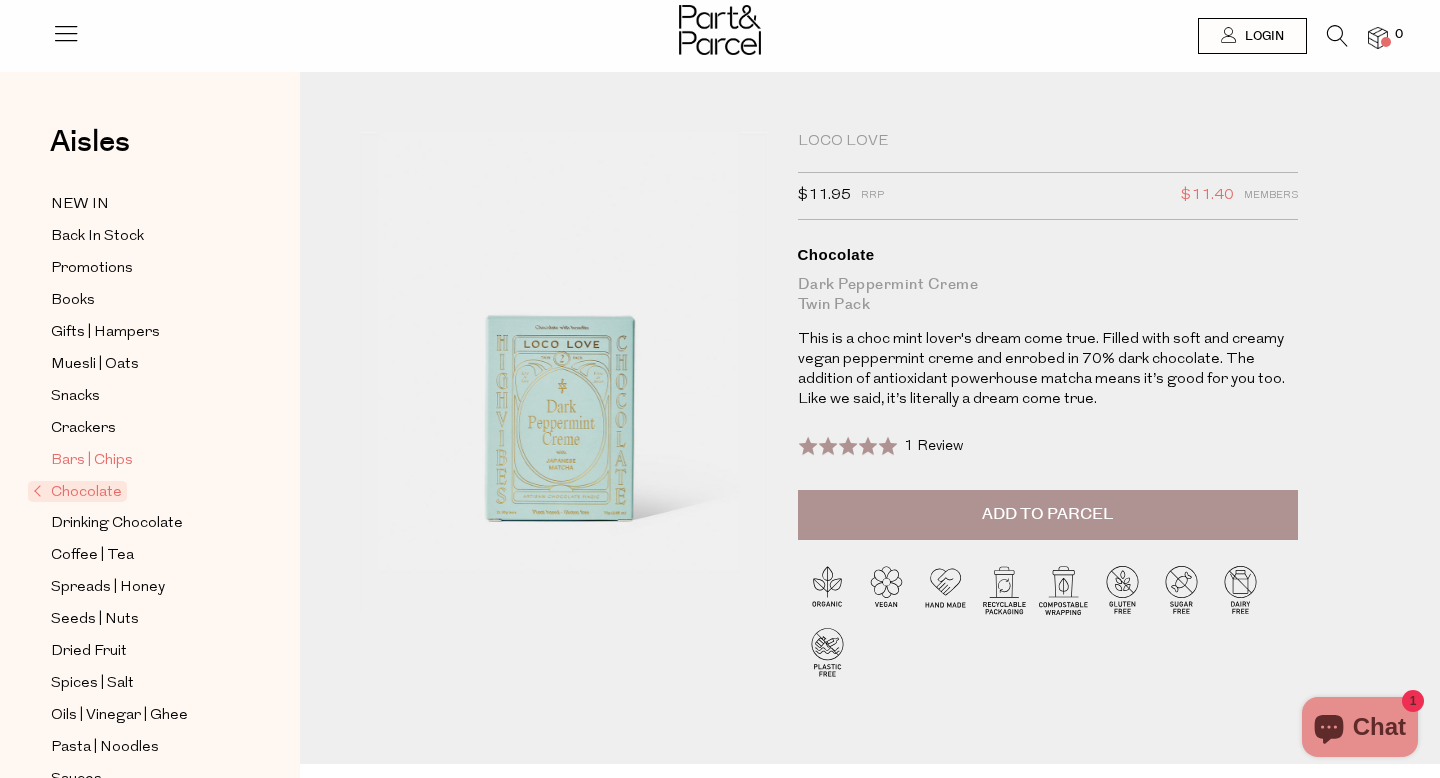 click on "Bars | Chips" at bounding box center (92, 461) 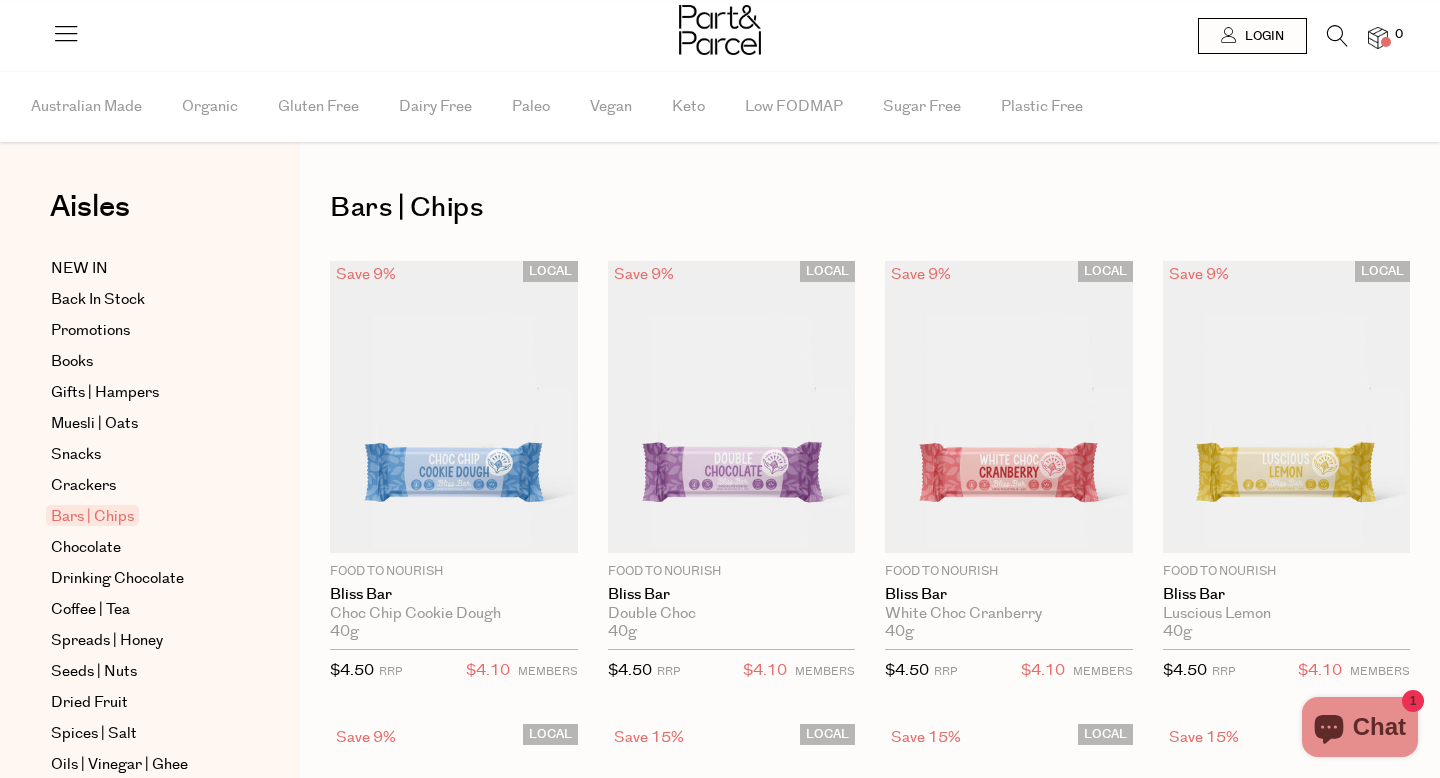 scroll, scrollTop: 0, scrollLeft: 0, axis: both 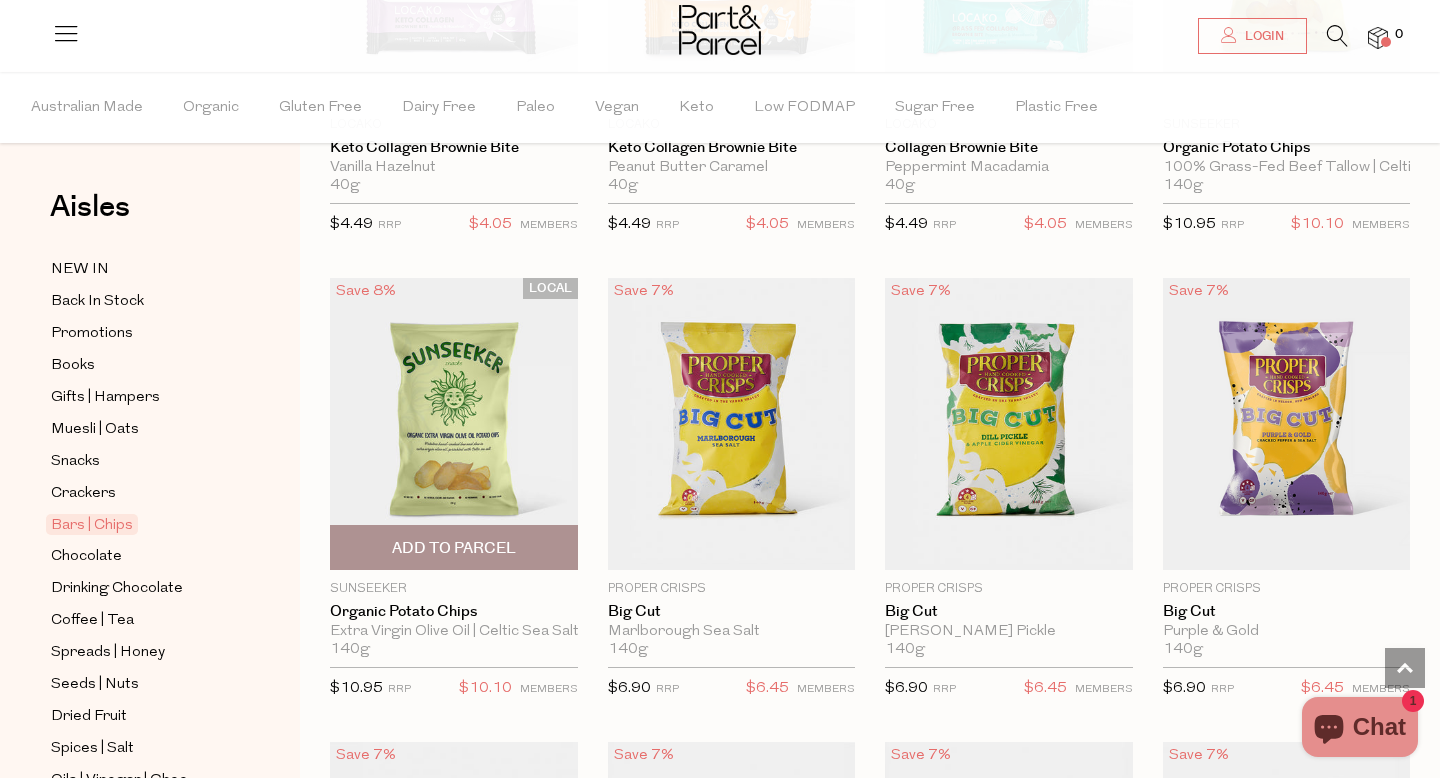 click at bounding box center (454, 424) 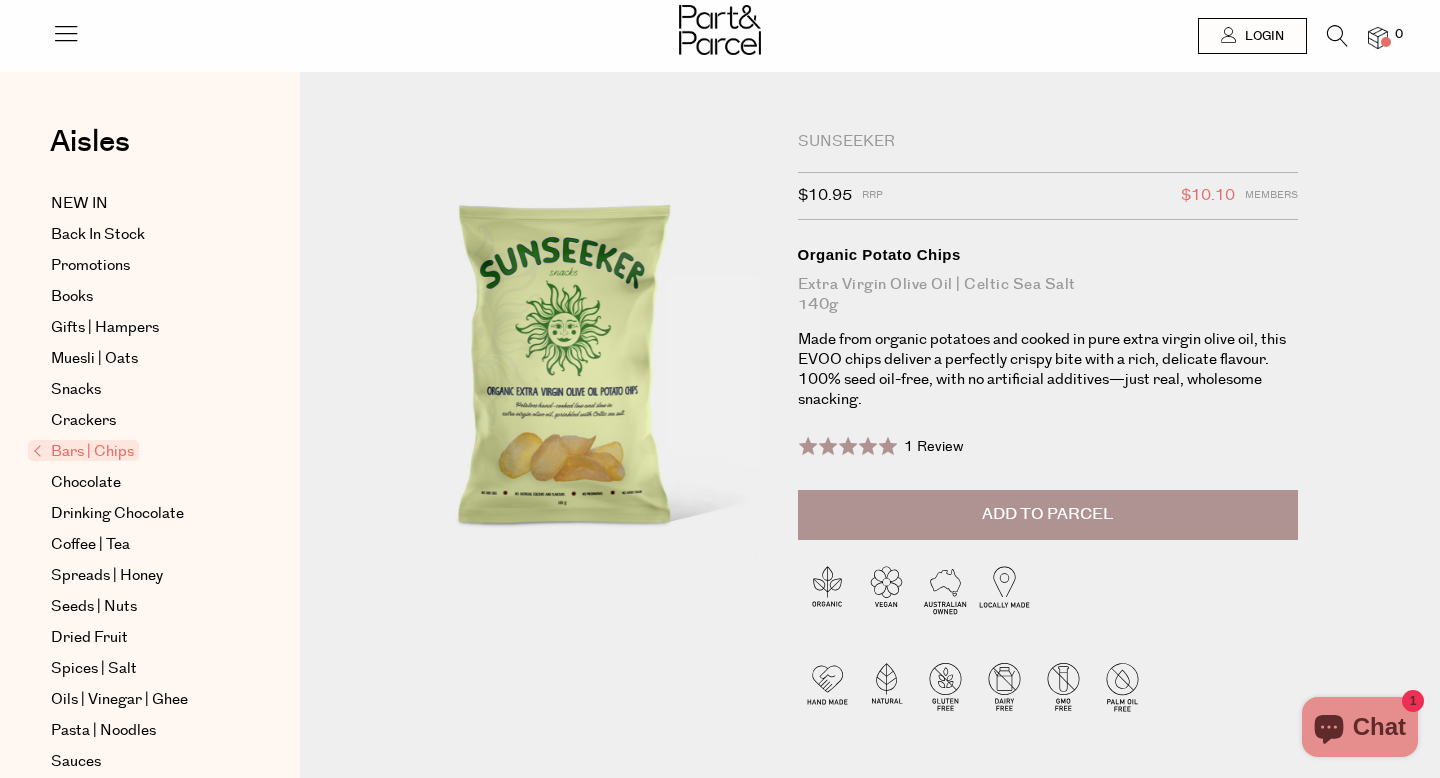 scroll, scrollTop: 0, scrollLeft: 0, axis: both 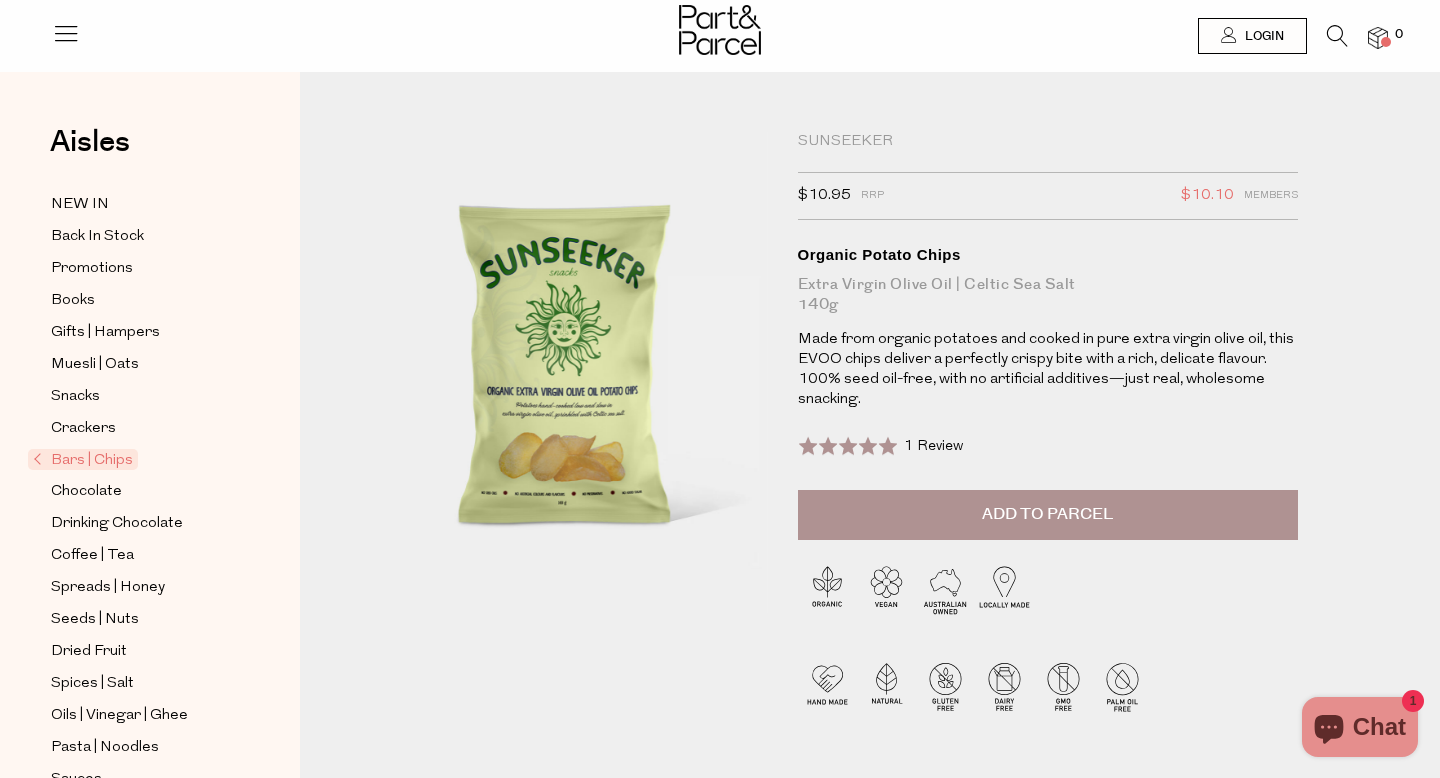 click on "Add to Parcel" at bounding box center [1048, 515] 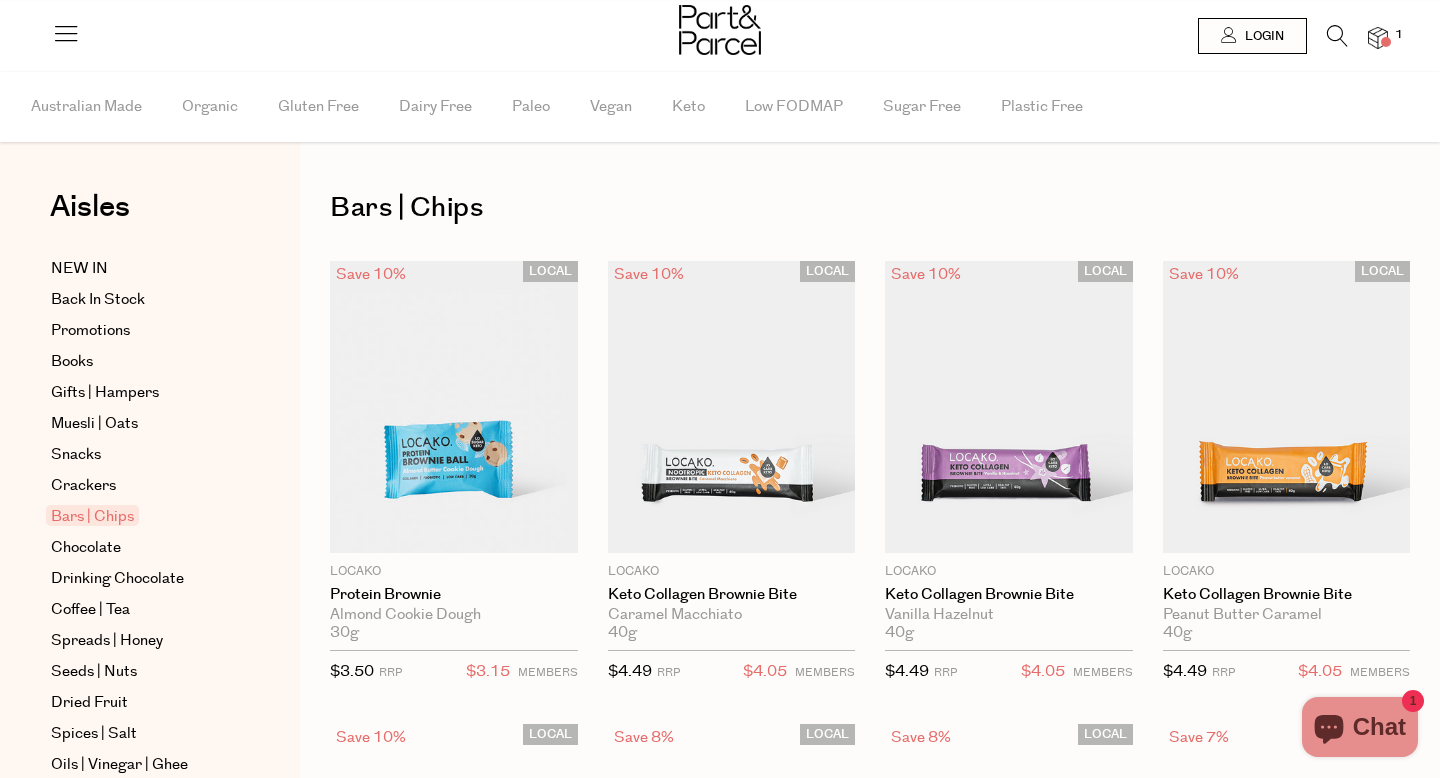 scroll, scrollTop: 0, scrollLeft: 0, axis: both 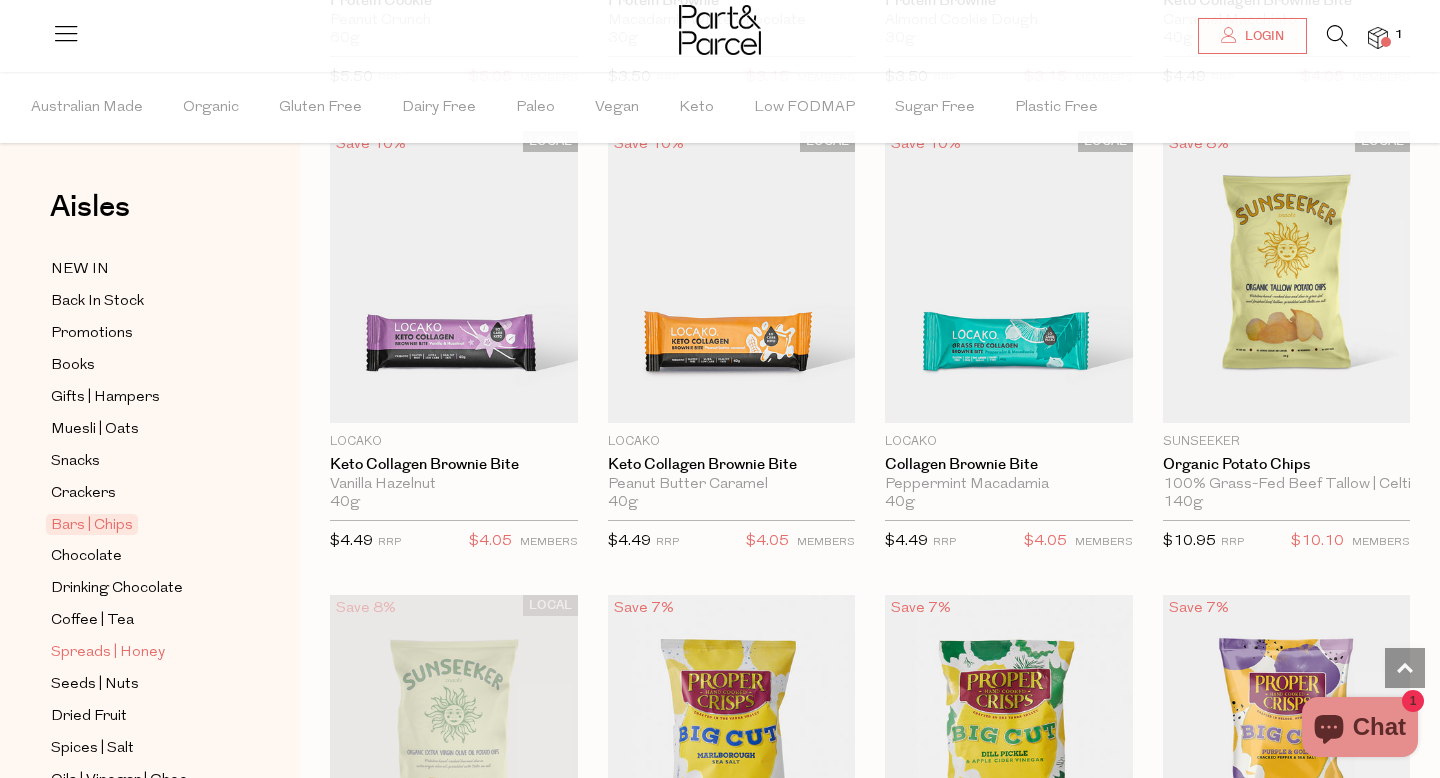 click on "Spreads | Honey" at bounding box center (108, 653) 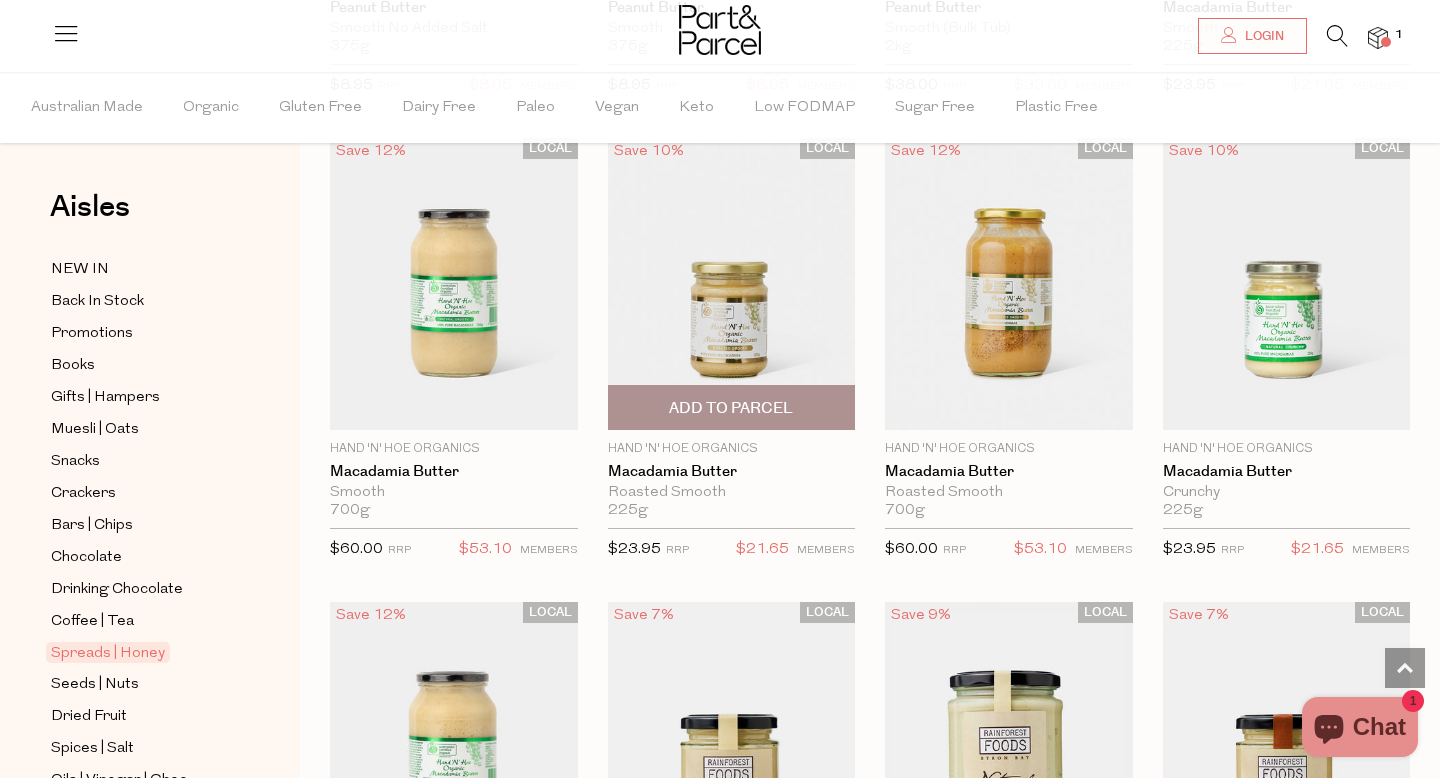scroll, scrollTop: 2480, scrollLeft: 0, axis: vertical 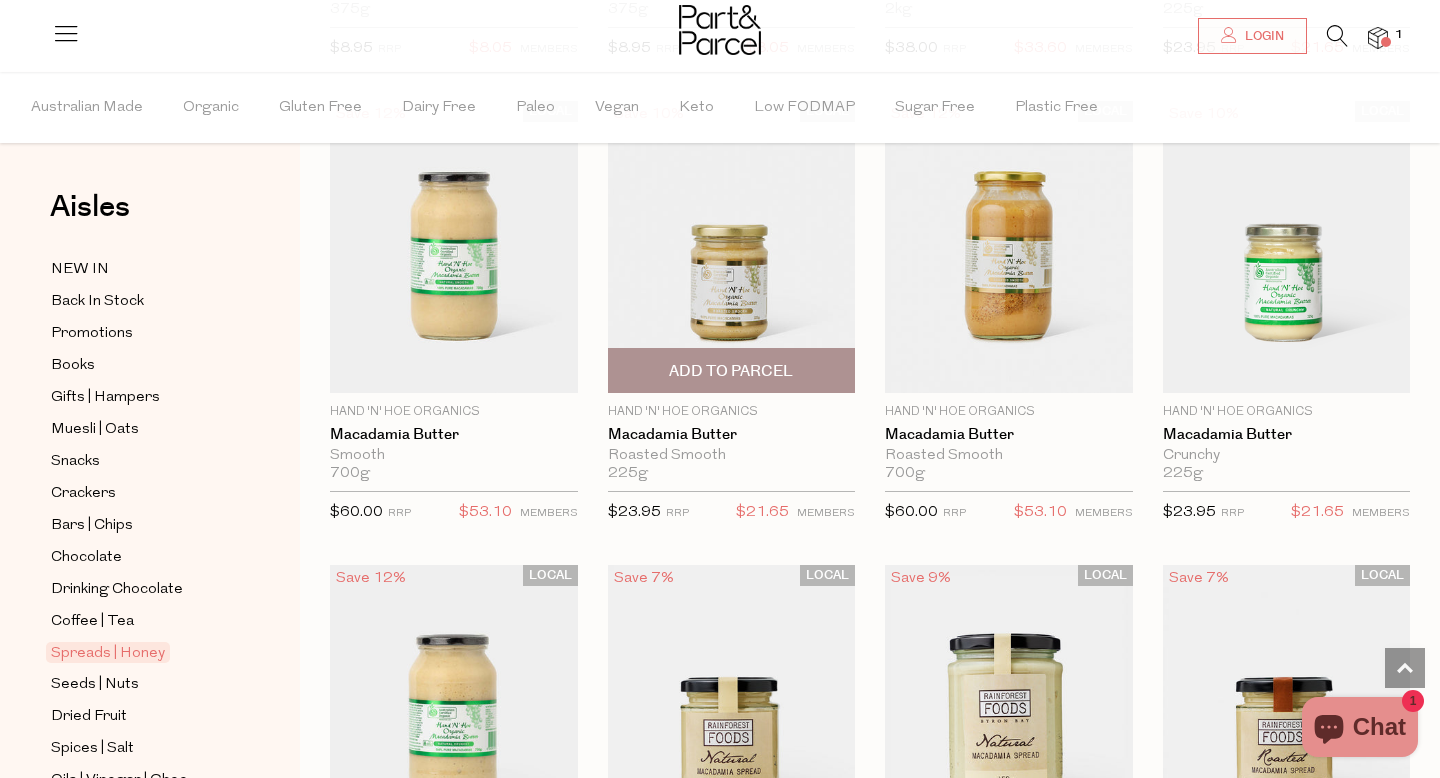 click at bounding box center (732, 247) 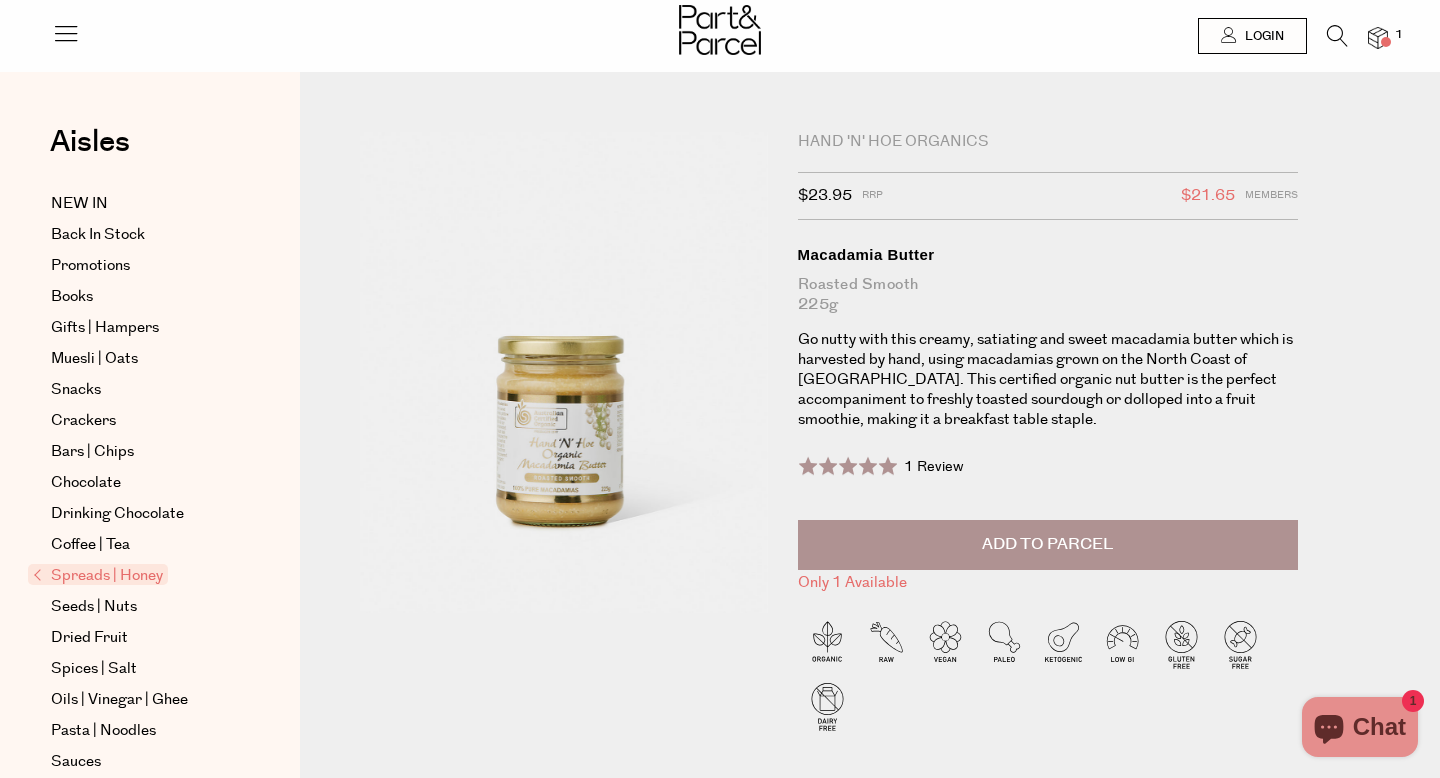 scroll, scrollTop: 0, scrollLeft: 0, axis: both 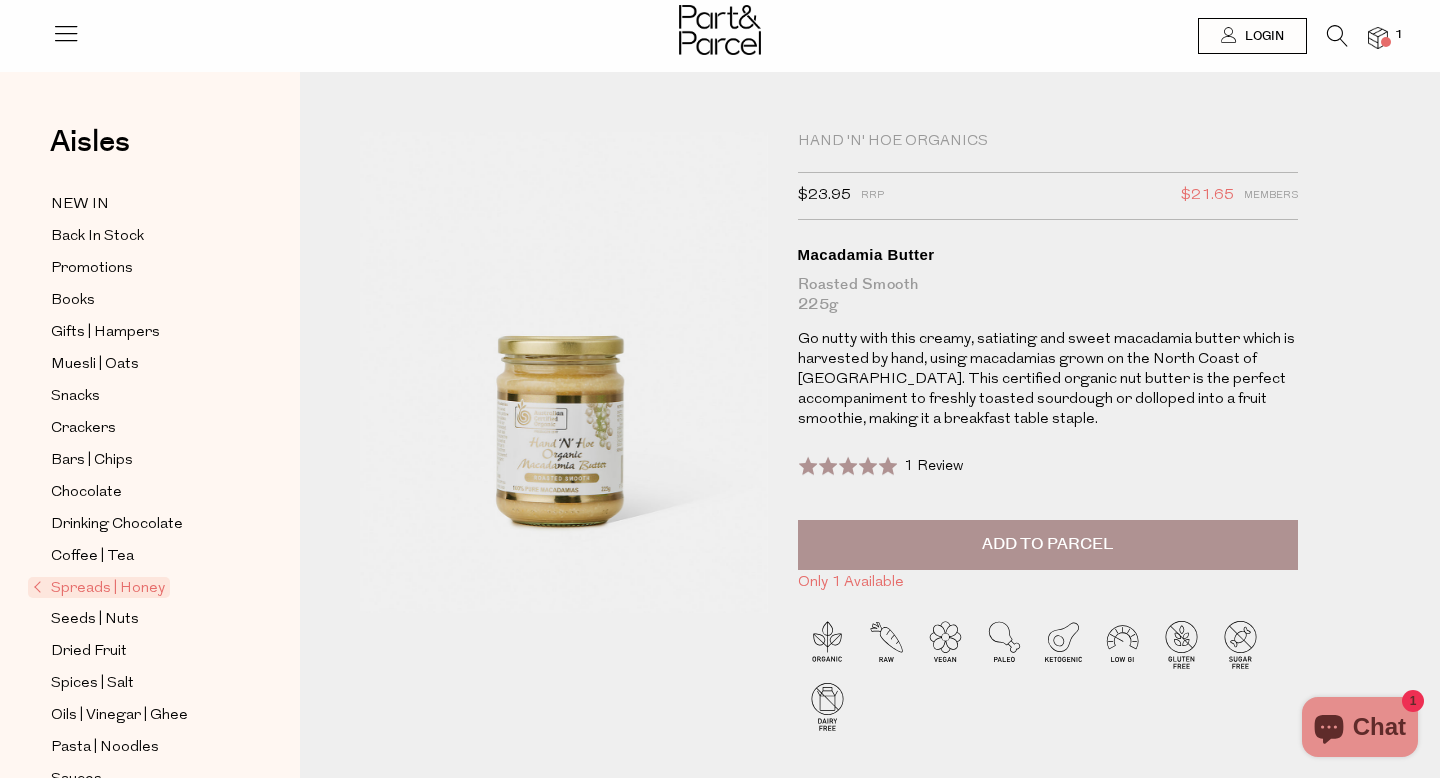 click on "Add to Parcel" at bounding box center [1047, 544] 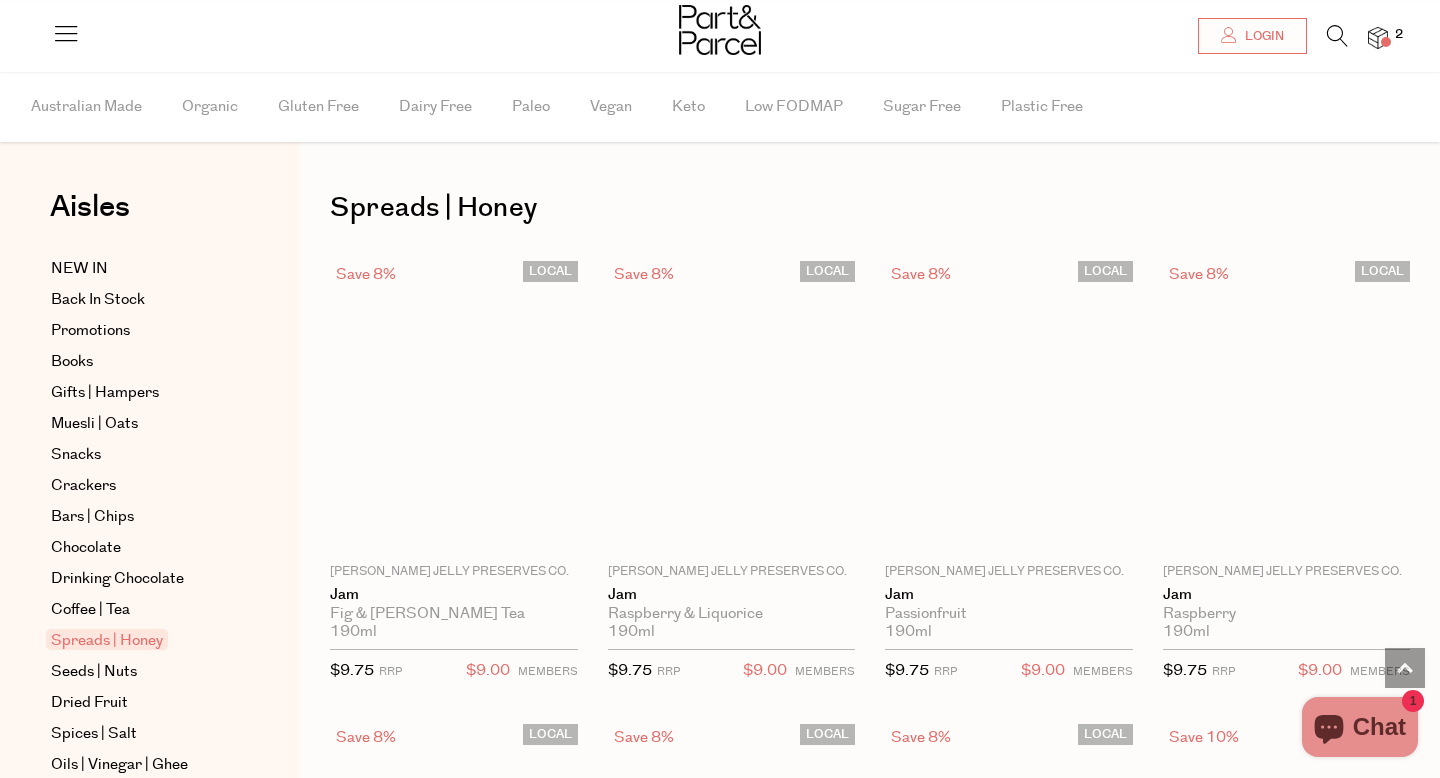 scroll, scrollTop: 1592, scrollLeft: 0, axis: vertical 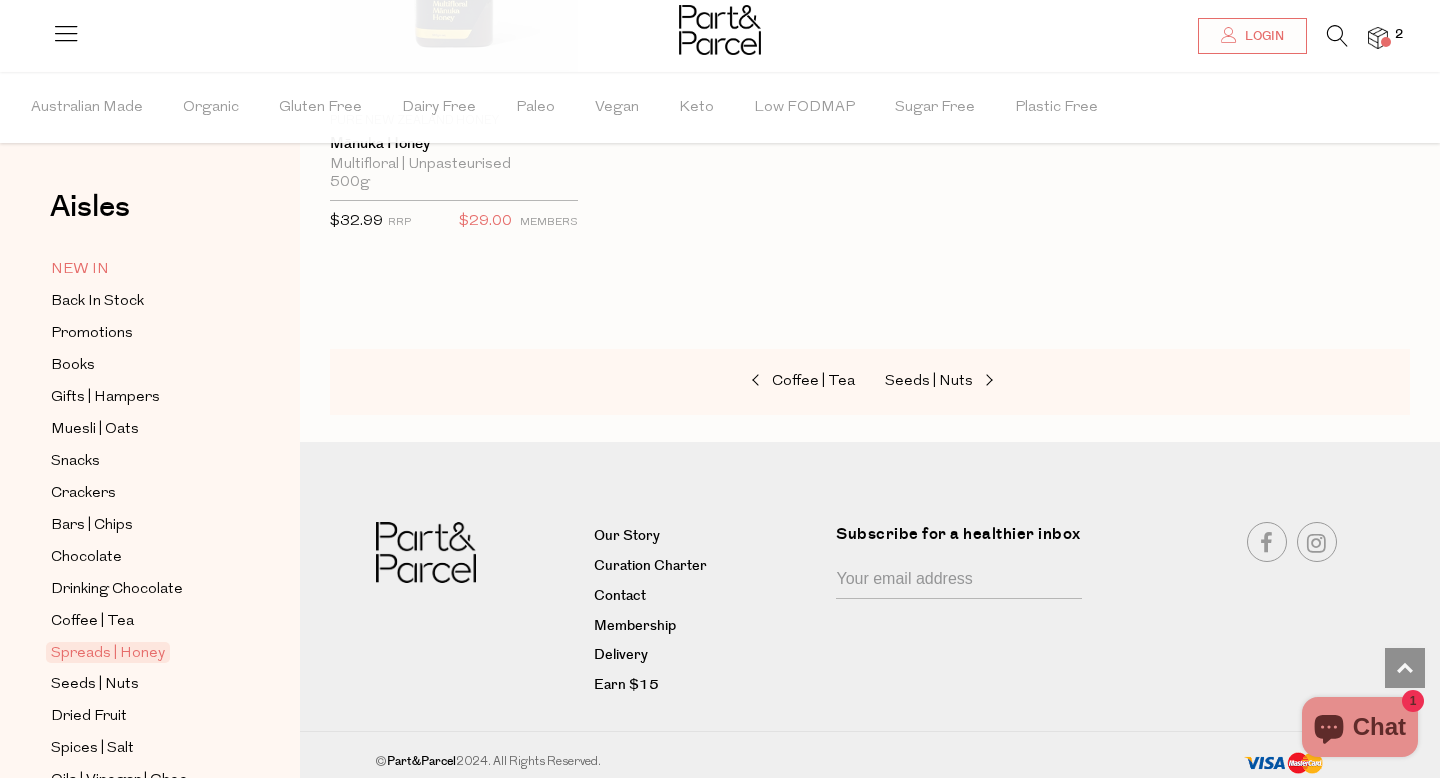 click on "NEW IN" at bounding box center [80, 270] 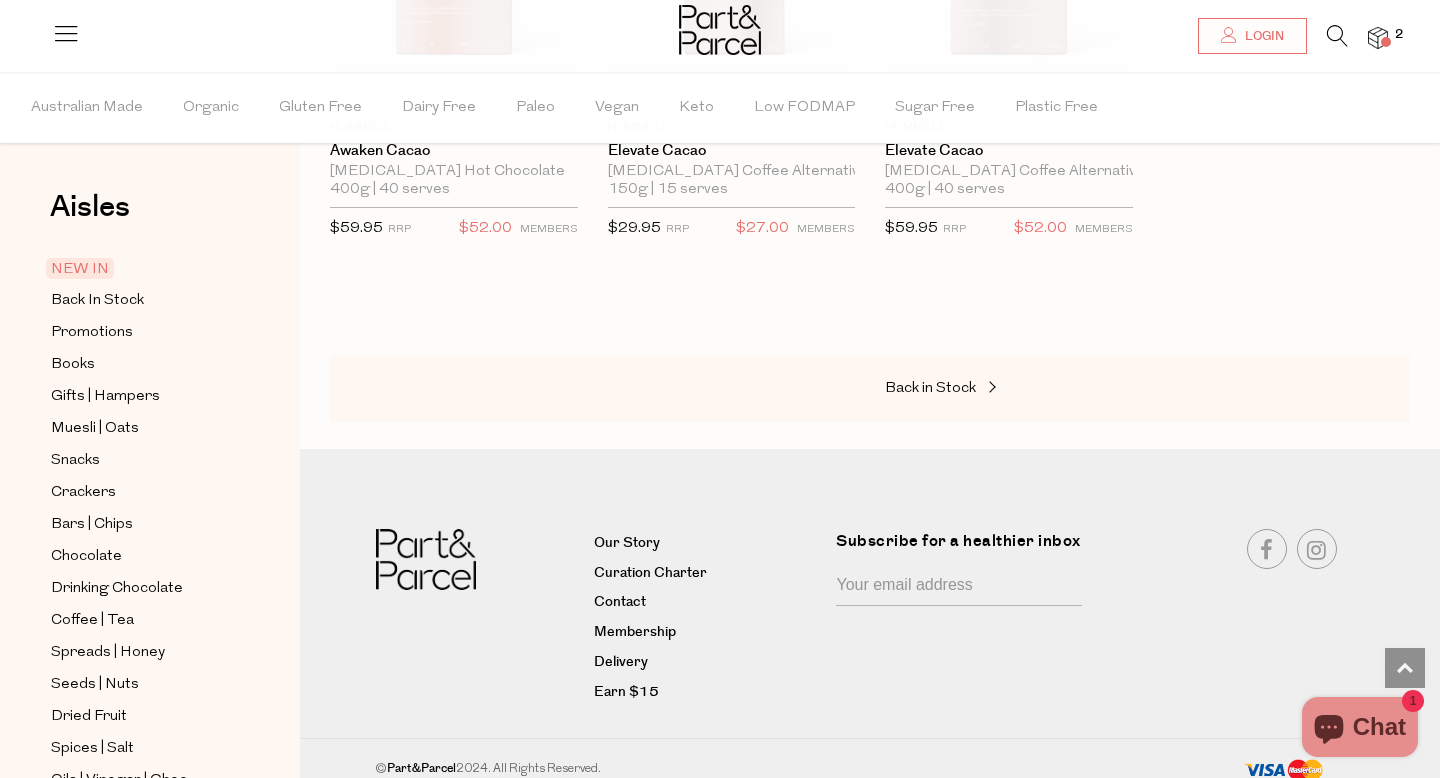 scroll, scrollTop: 1384, scrollLeft: 0, axis: vertical 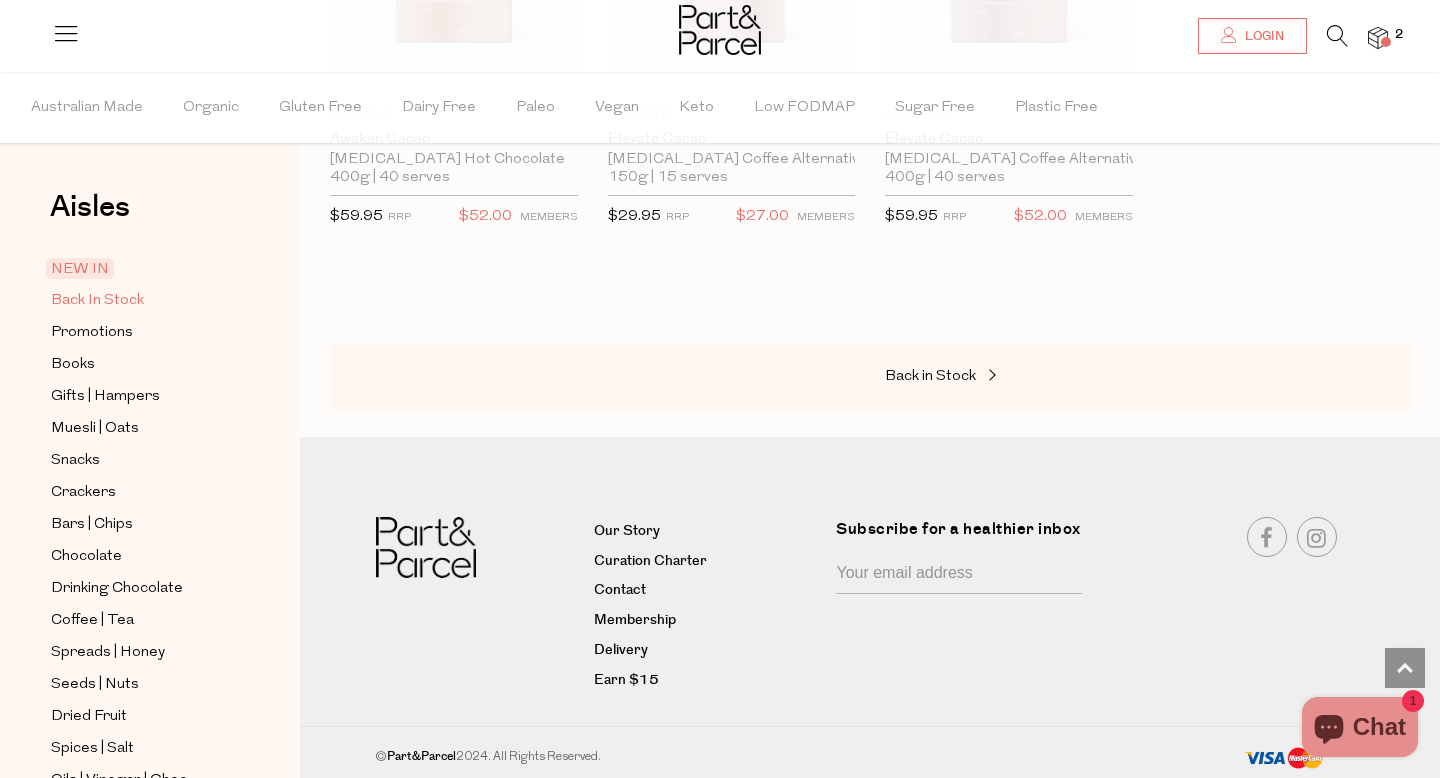 click on "Back In Stock" at bounding box center (97, 301) 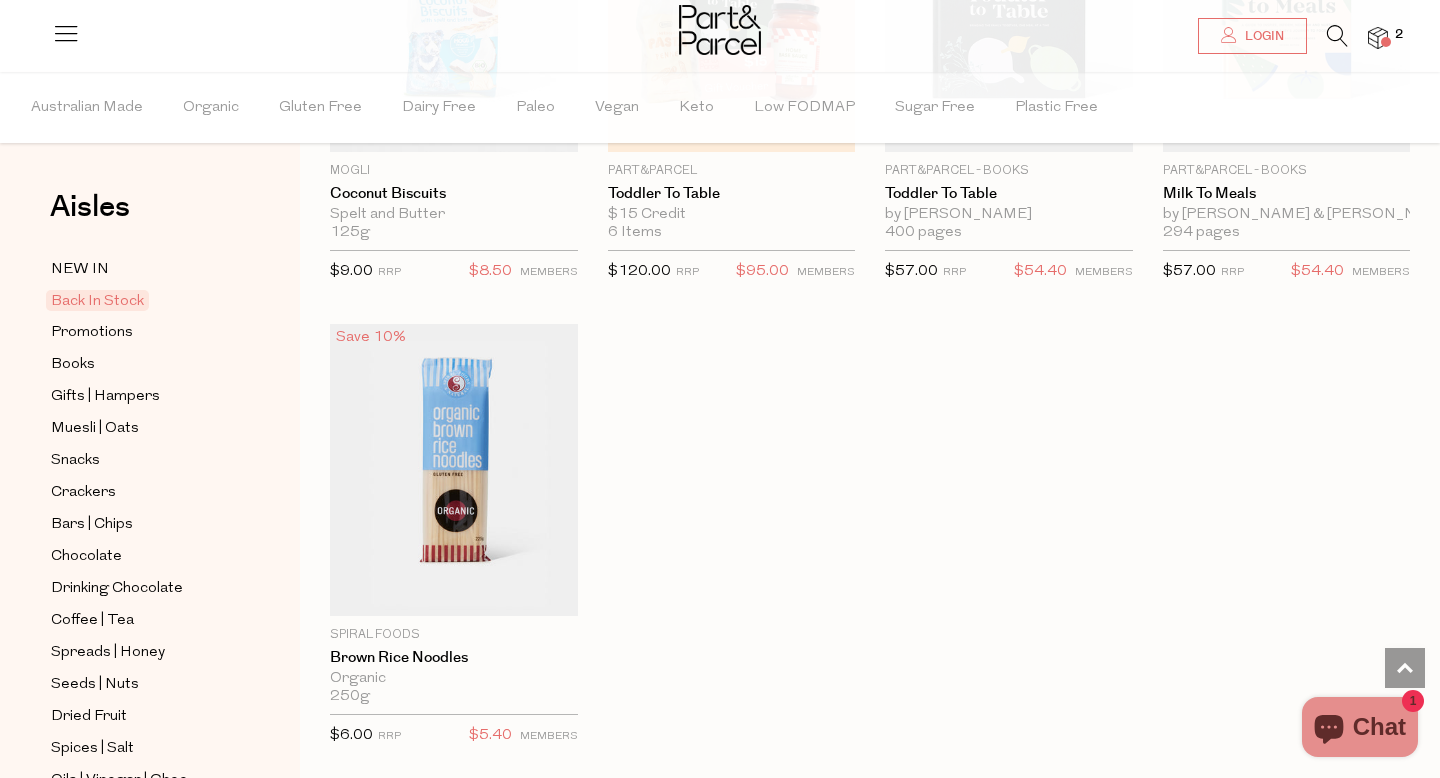 scroll, scrollTop: 1400, scrollLeft: 0, axis: vertical 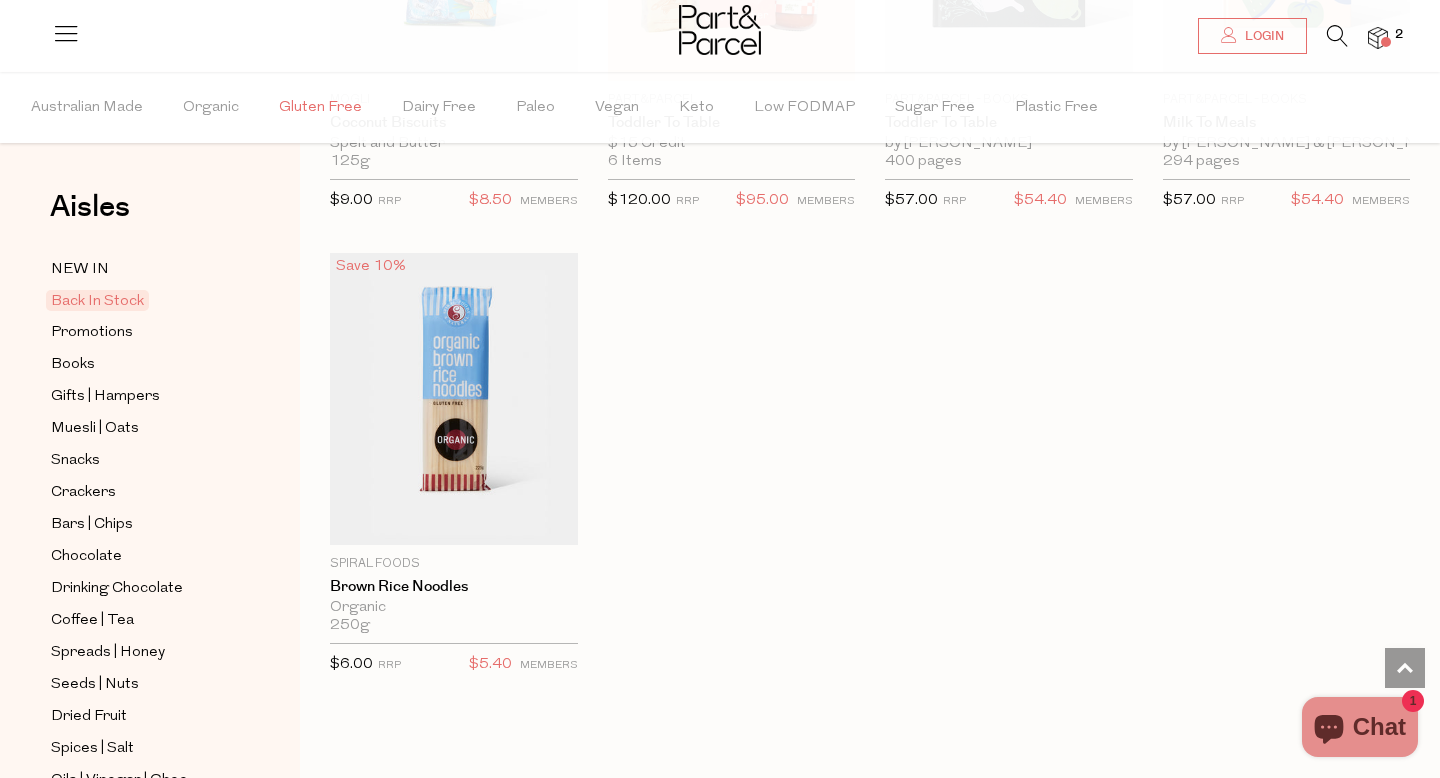 click on "Gluten Free" at bounding box center [320, 108] 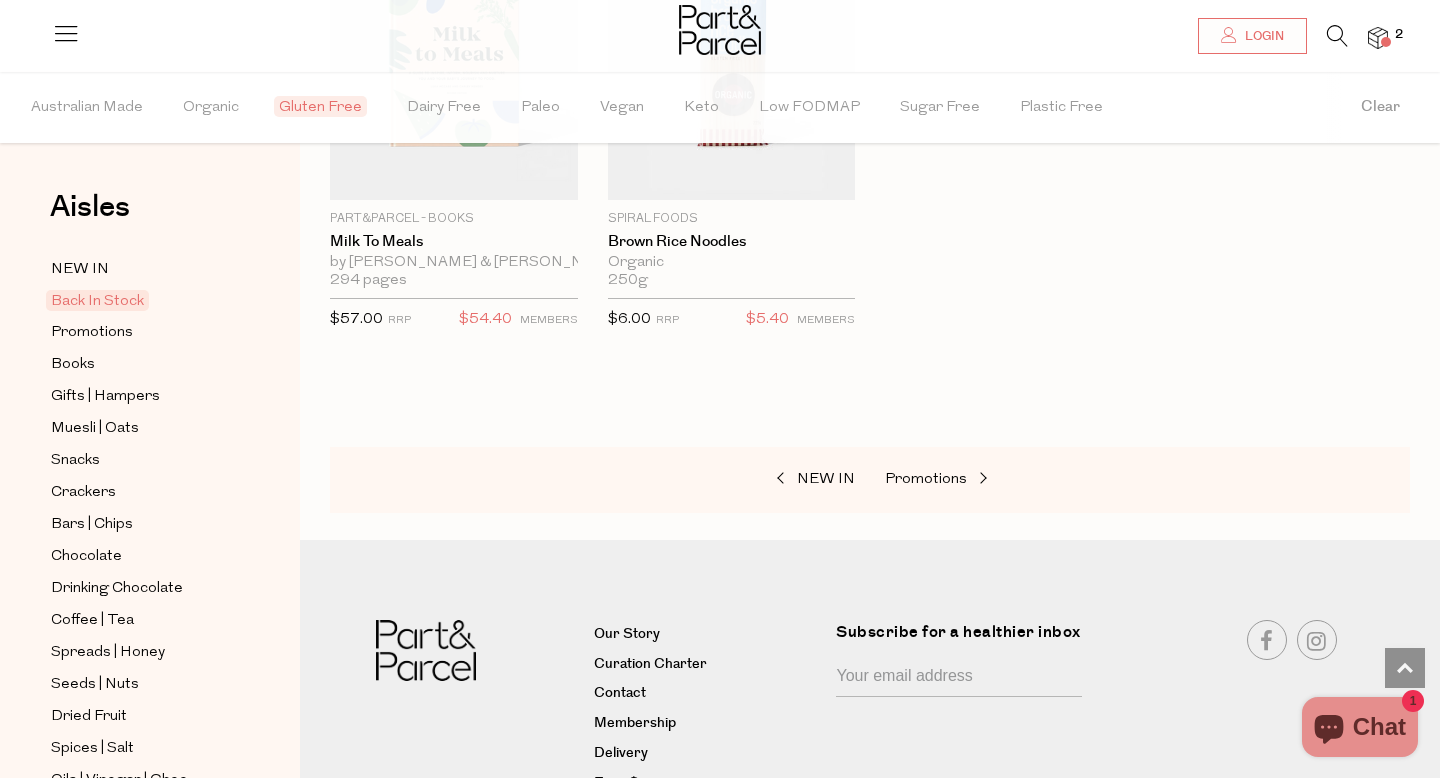 scroll, scrollTop: 1360, scrollLeft: 0, axis: vertical 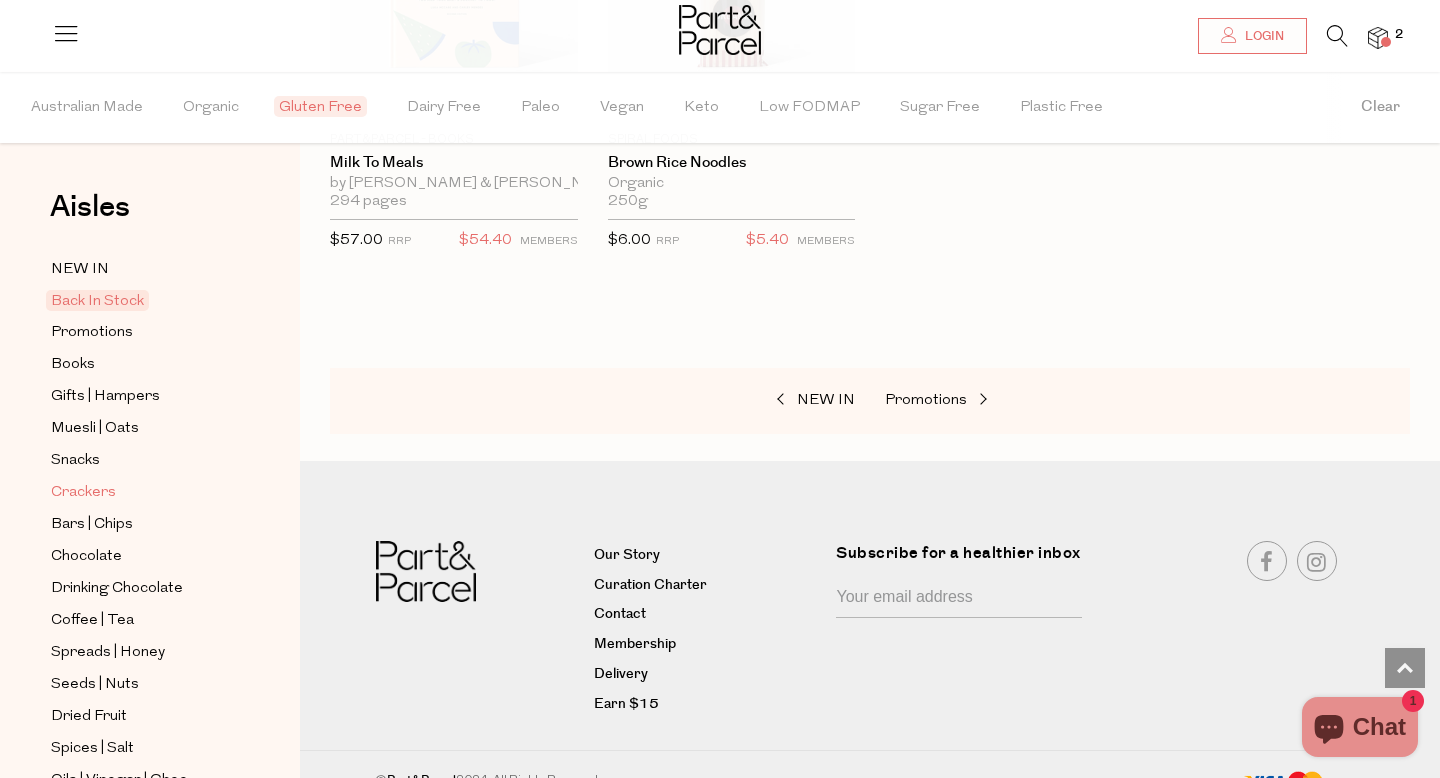 click on "Crackers" at bounding box center [83, 493] 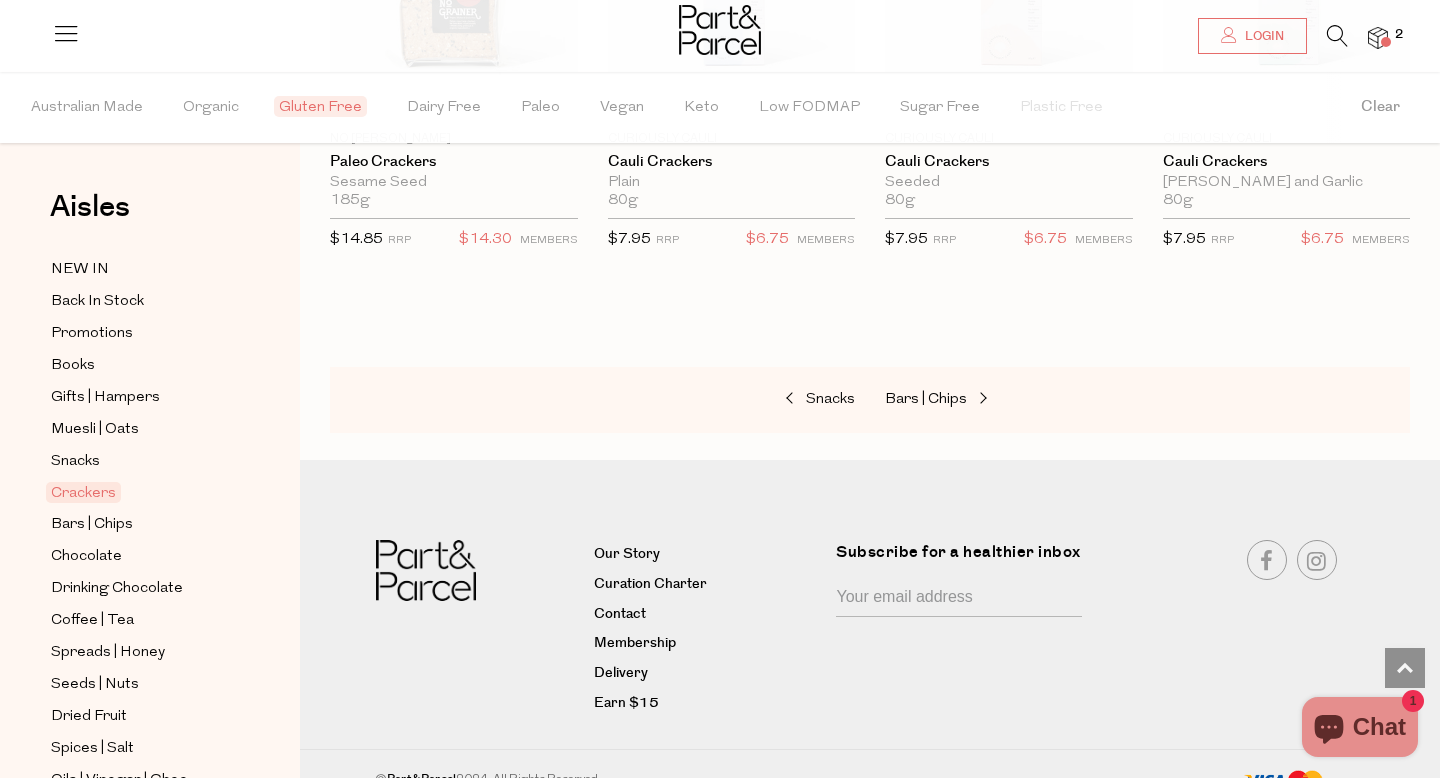 scroll, scrollTop: 3238, scrollLeft: 0, axis: vertical 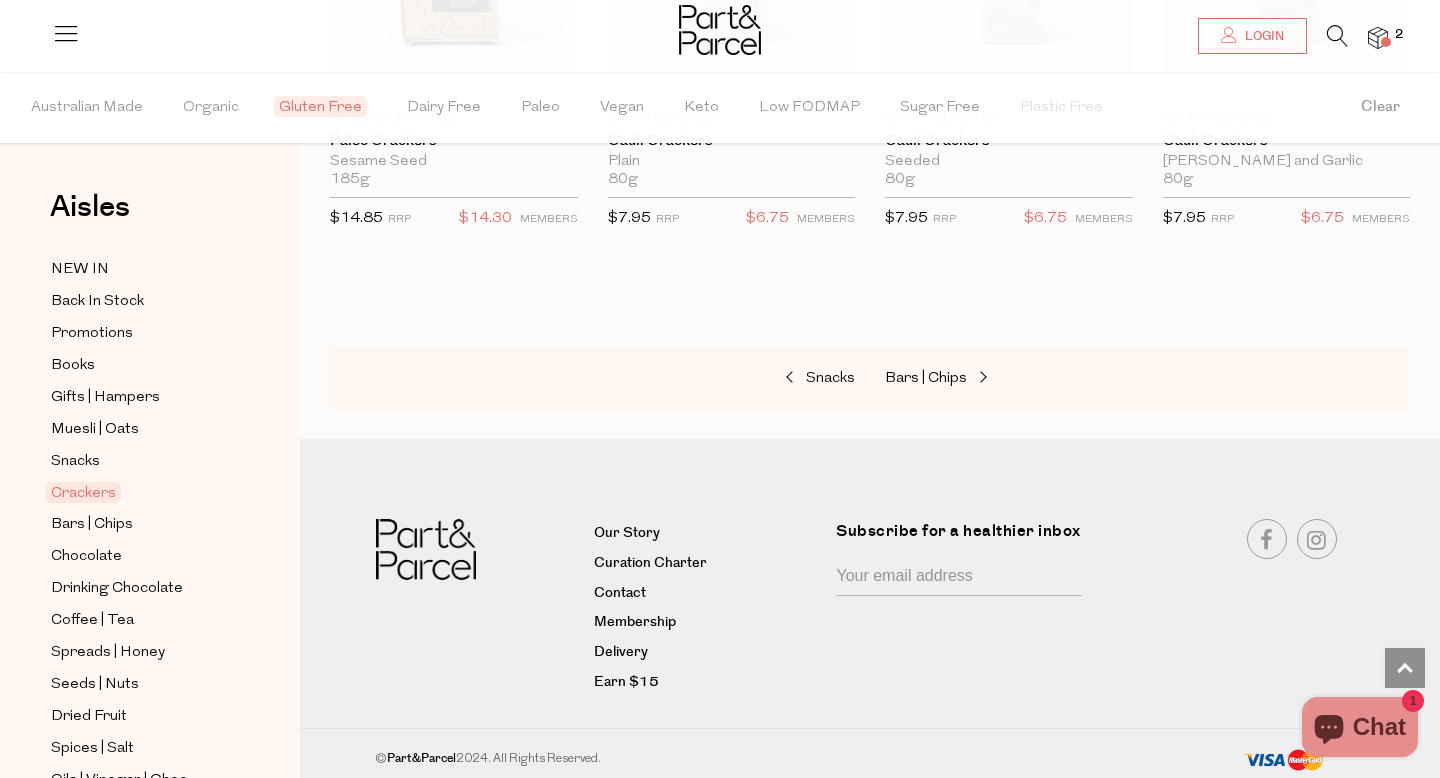 click on "Snacks Bars | Chips" at bounding box center (870, 379) 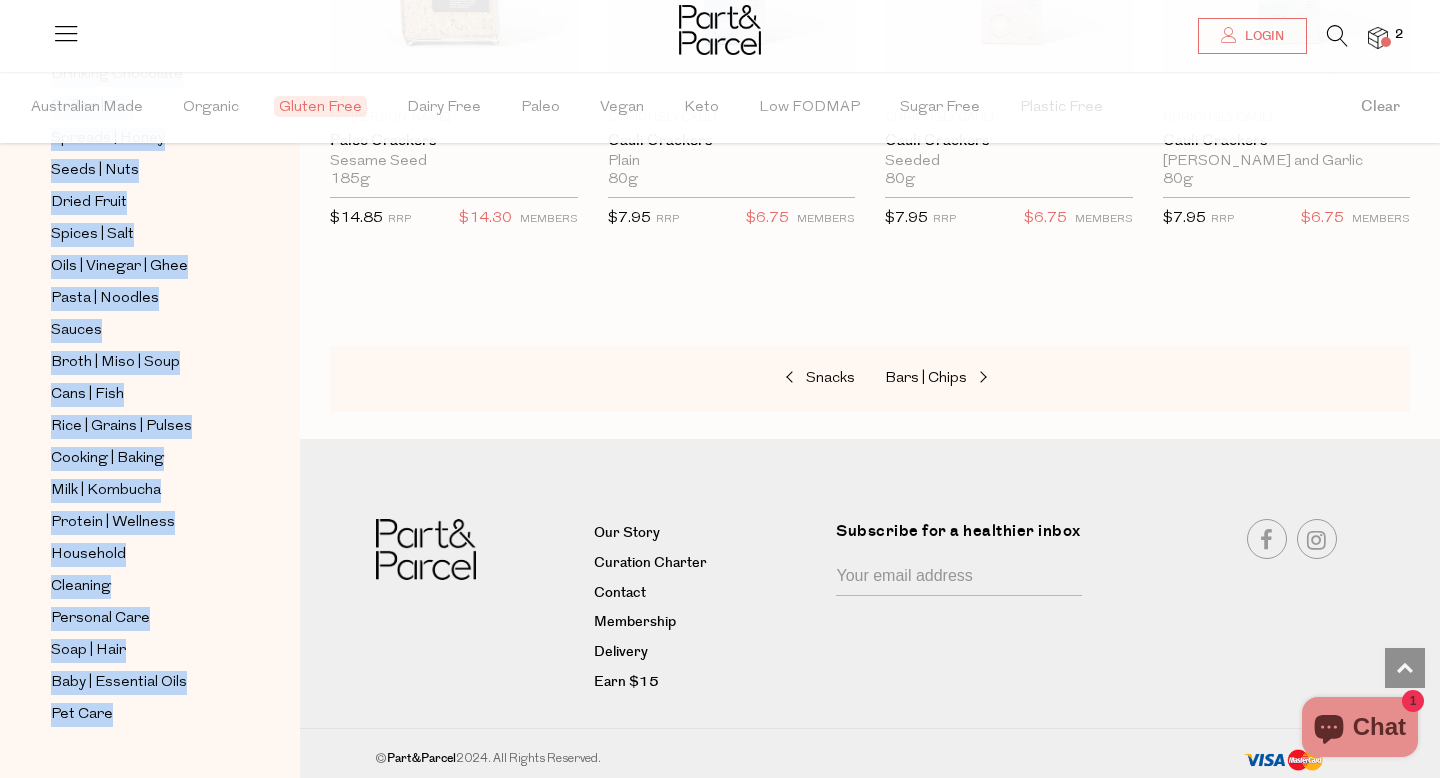 scroll, scrollTop: 550, scrollLeft: 0, axis: vertical 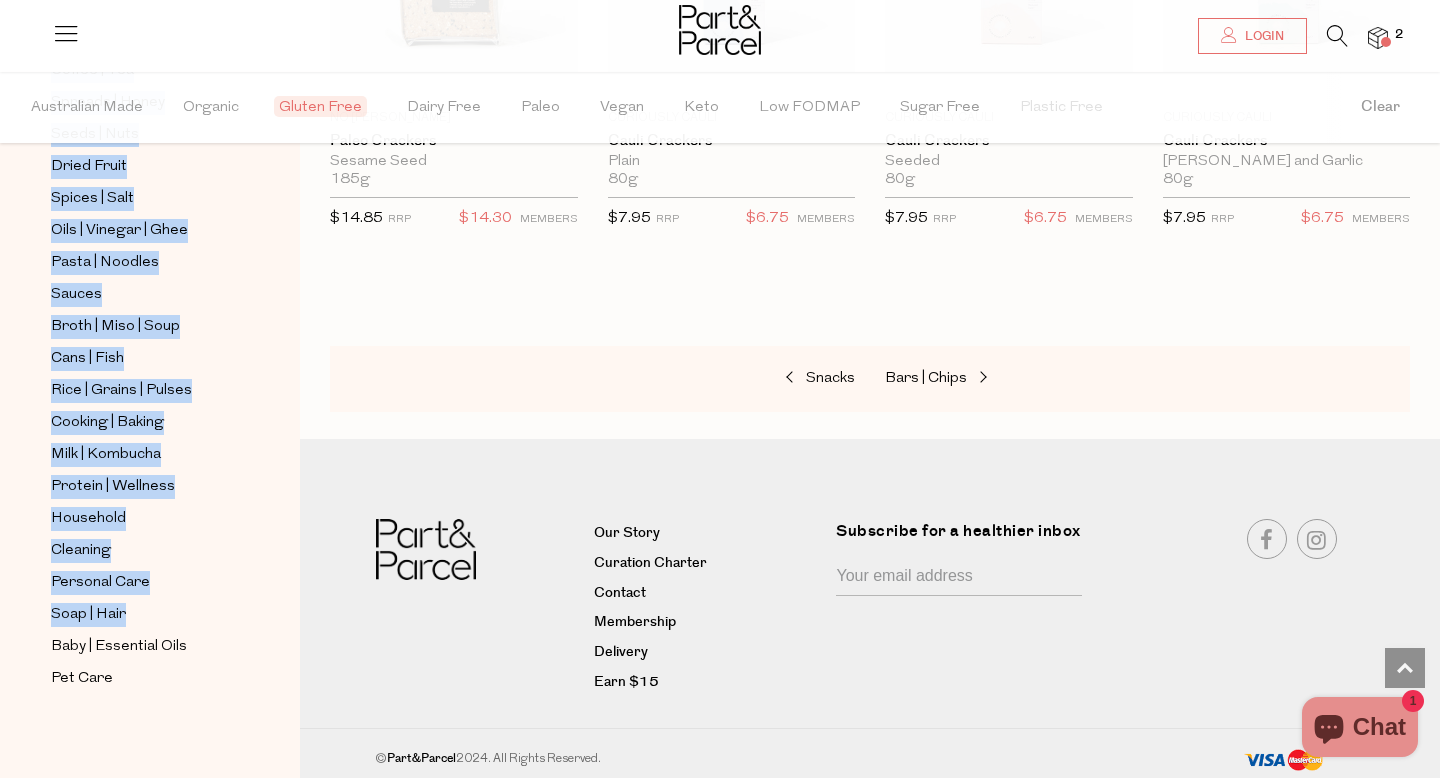drag, startPoint x: 114, startPoint y: 169, endPoint x: 140, endPoint y: 631, distance: 462.73102 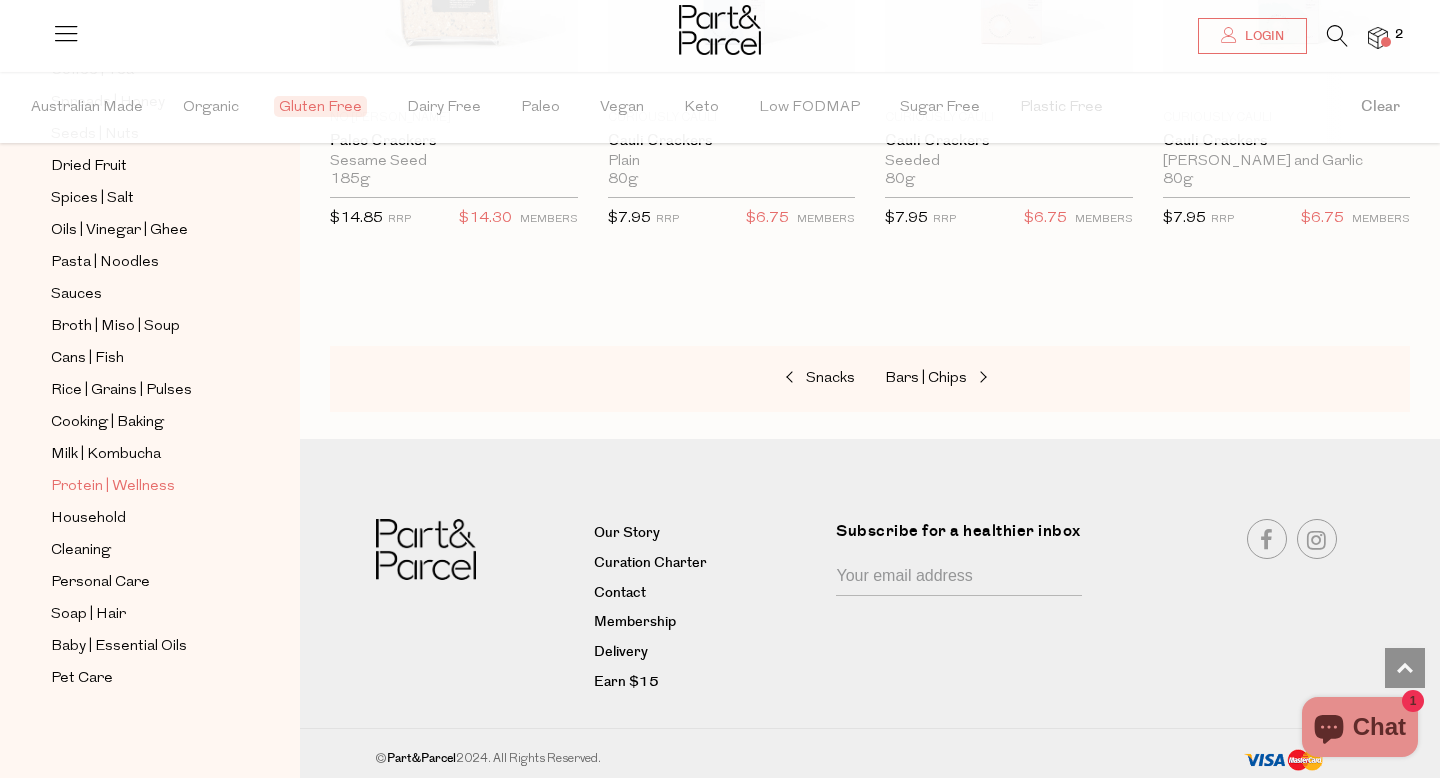 click on "Protein | Wellness" at bounding box center [113, 487] 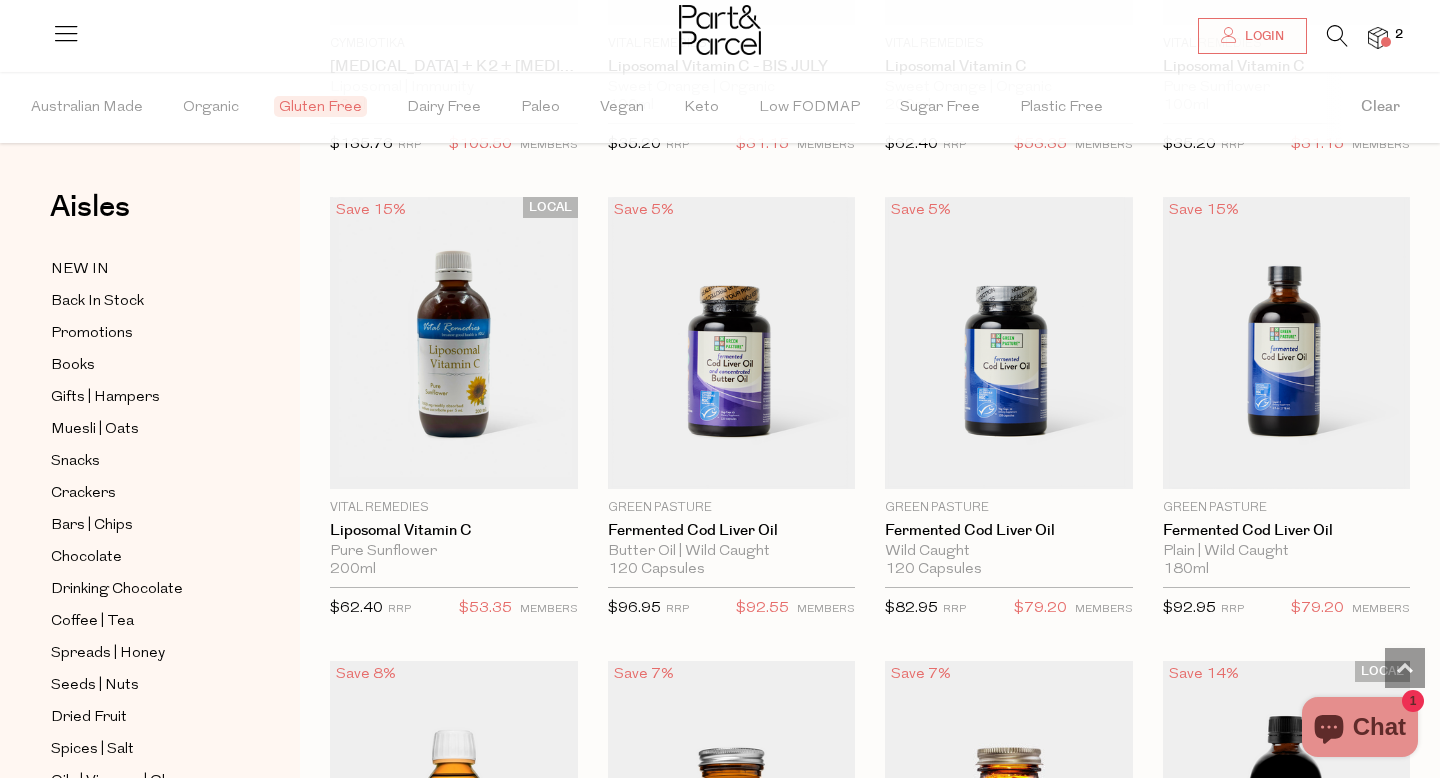 scroll, scrollTop: 2000, scrollLeft: 0, axis: vertical 